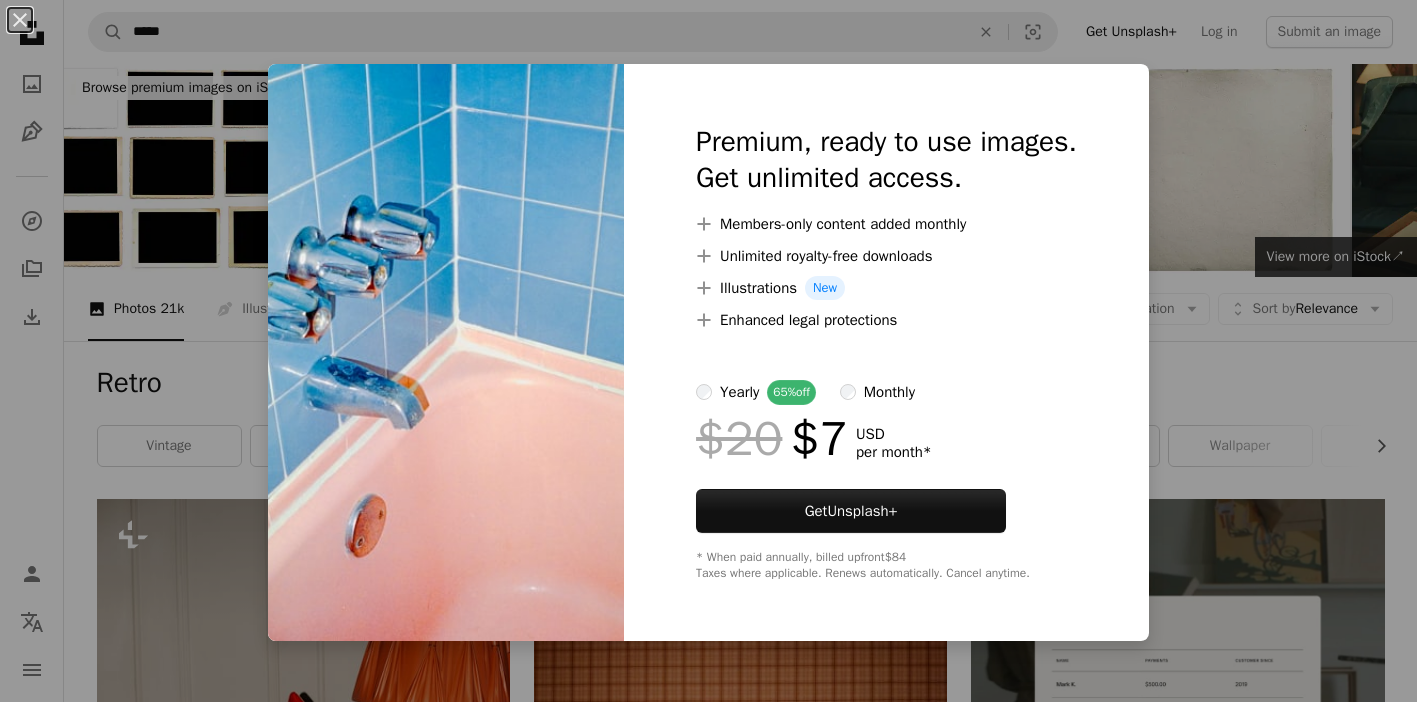 scroll, scrollTop: 2127, scrollLeft: 0, axis: vertical 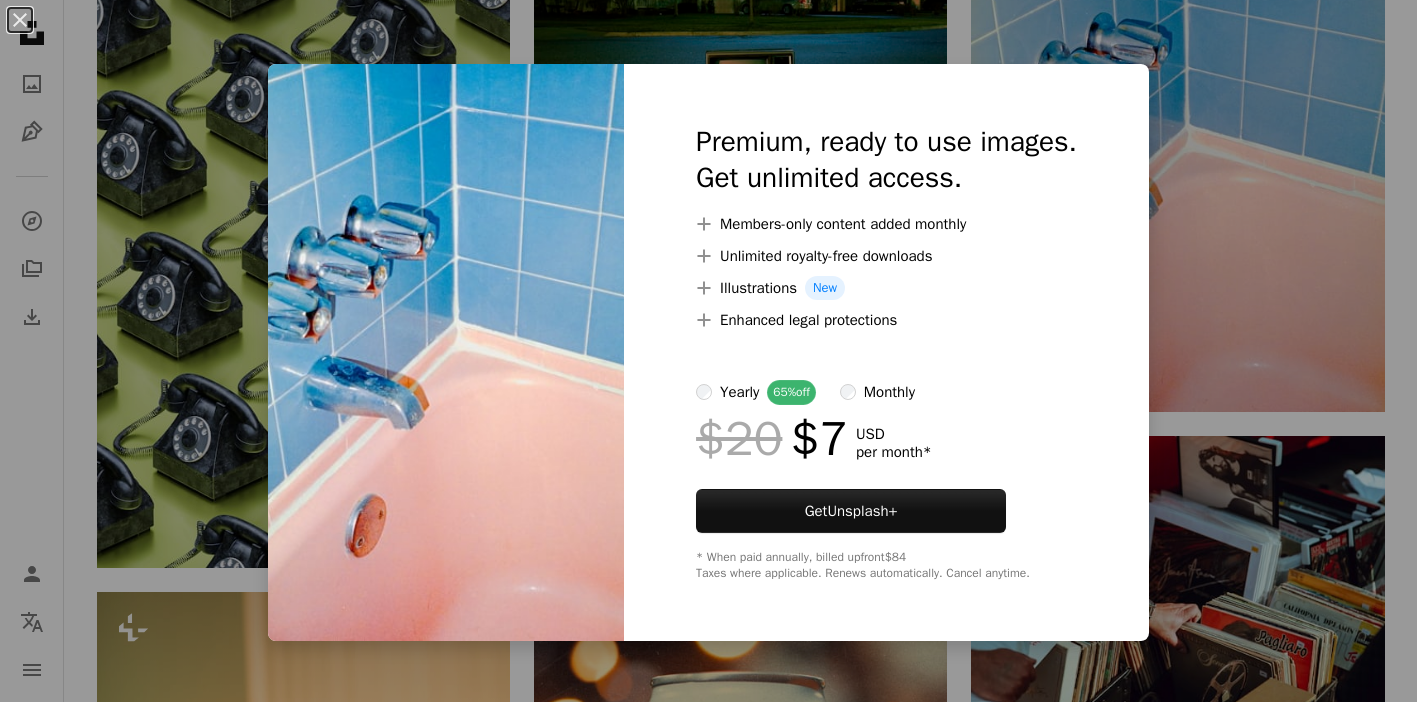 click on "Premium, ready to use images. Get unlimited access. A plus sign Members-only content added monthly A plus sign Unlimited royalty-free downloads A plus sign Illustrations  New A plus sign Enhanced legal protections yearly 65%  off monthly $20   $7 USD per month * Get  Unsplash+ * When paid annually, billed upfront  $84 Taxes where applicable. Renews automatically. Cancel anytime." at bounding box center [886, 352] 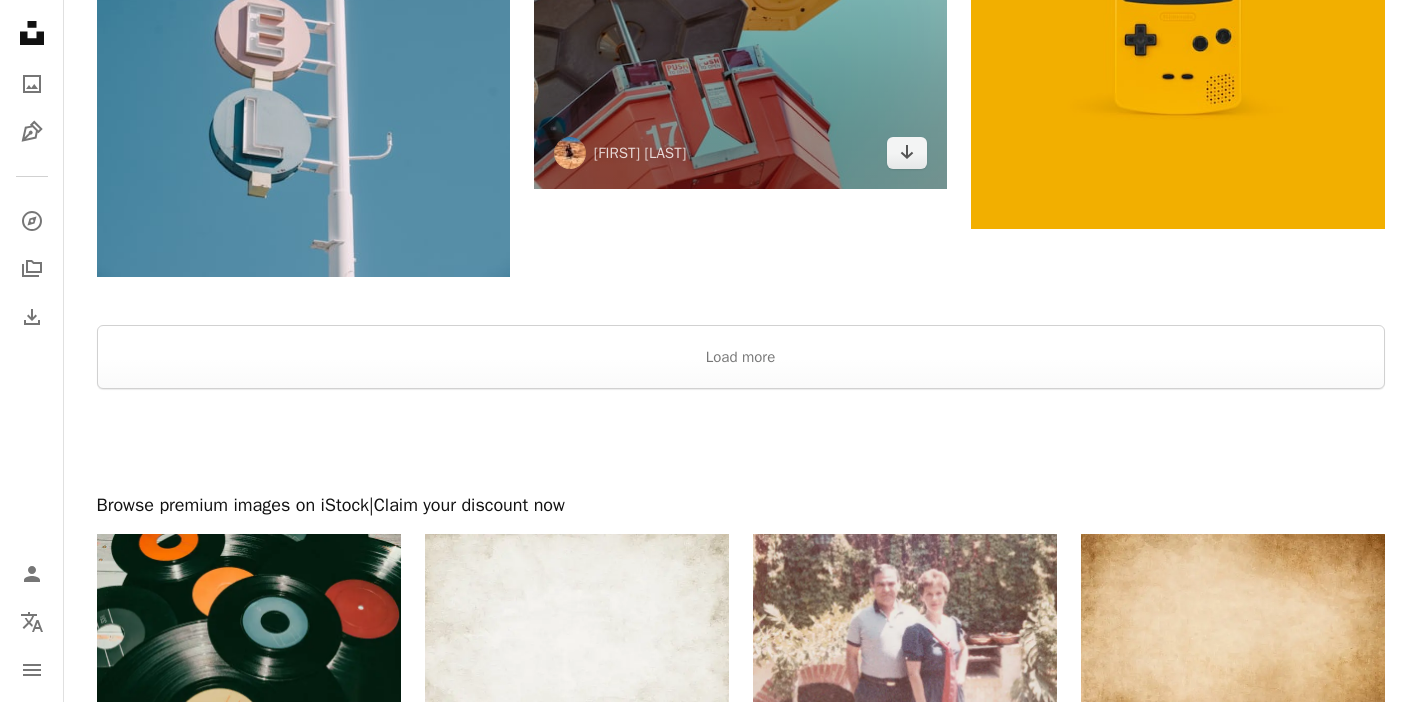 scroll, scrollTop: 3810, scrollLeft: 0, axis: vertical 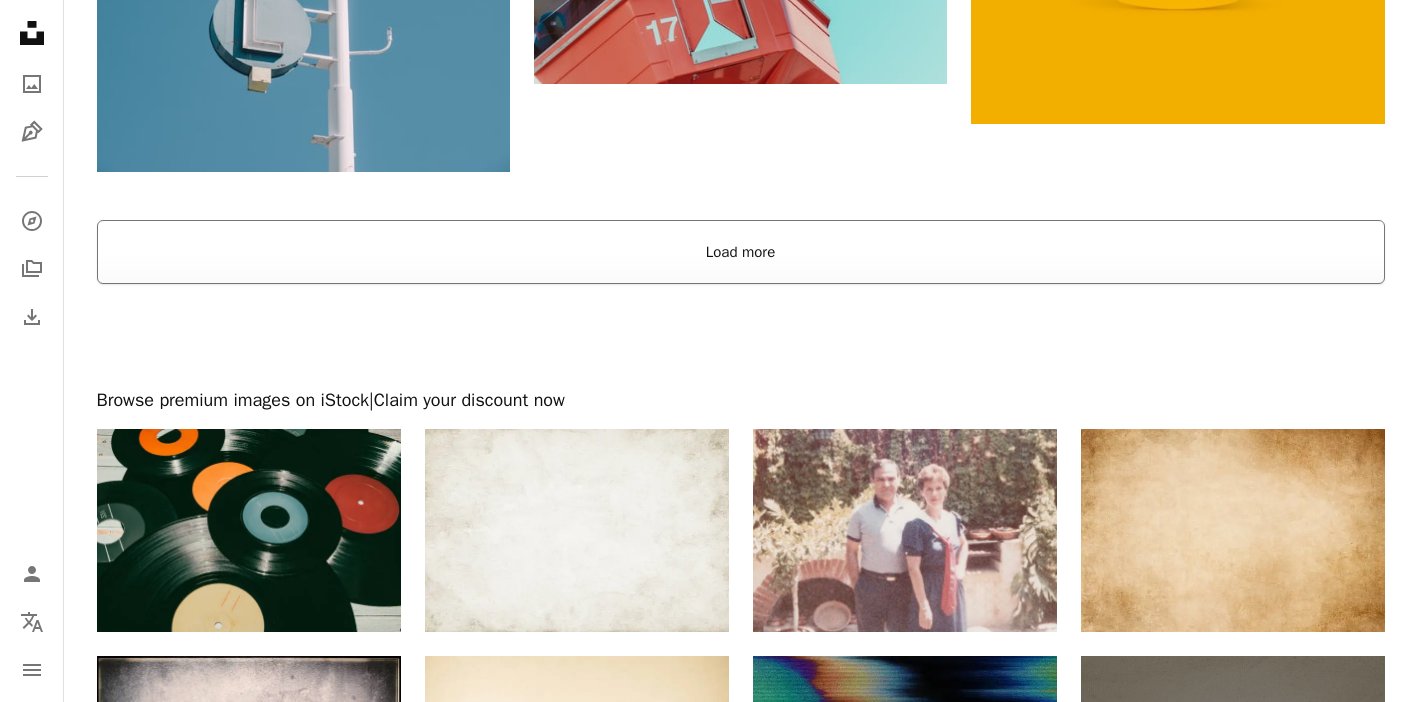 click on "Load more" at bounding box center (741, 252) 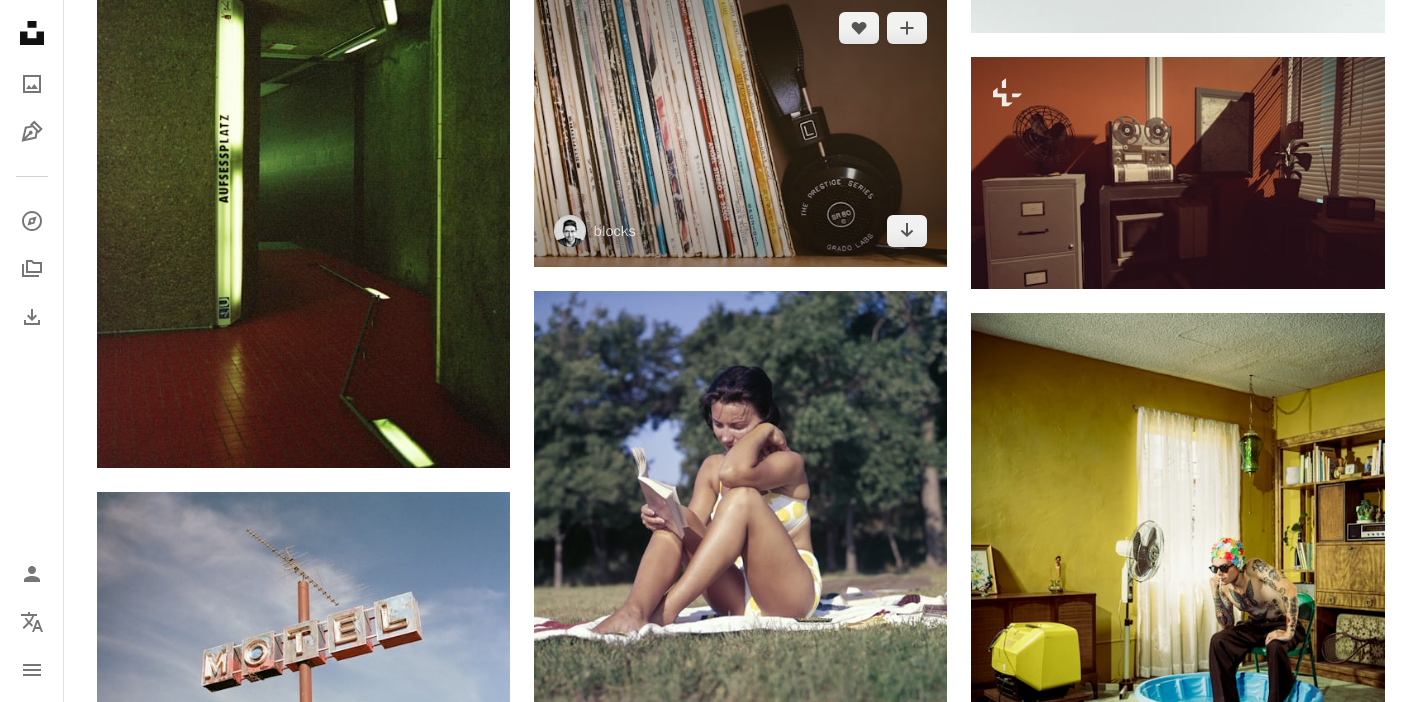 scroll, scrollTop: 19234, scrollLeft: 0, axis: vertical 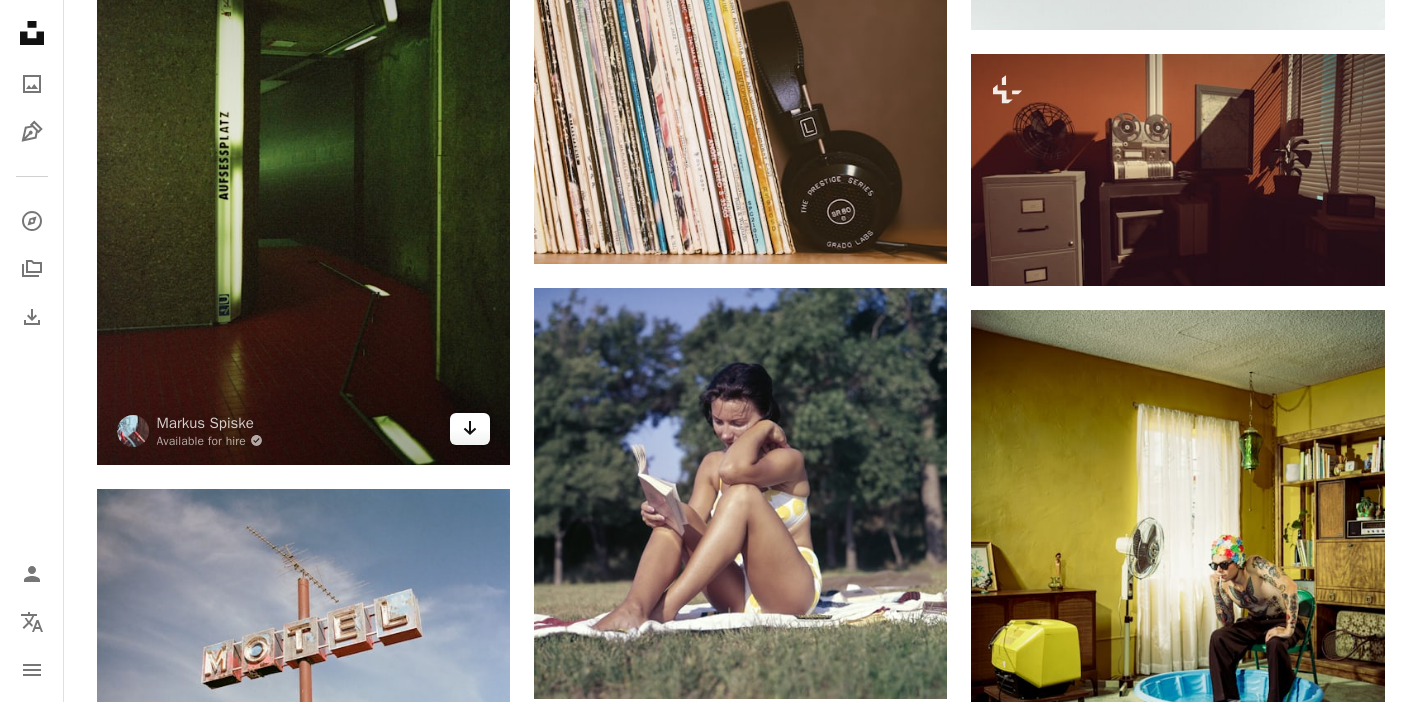 click on "Arrow pointing down" at bounding box center [470, 429] 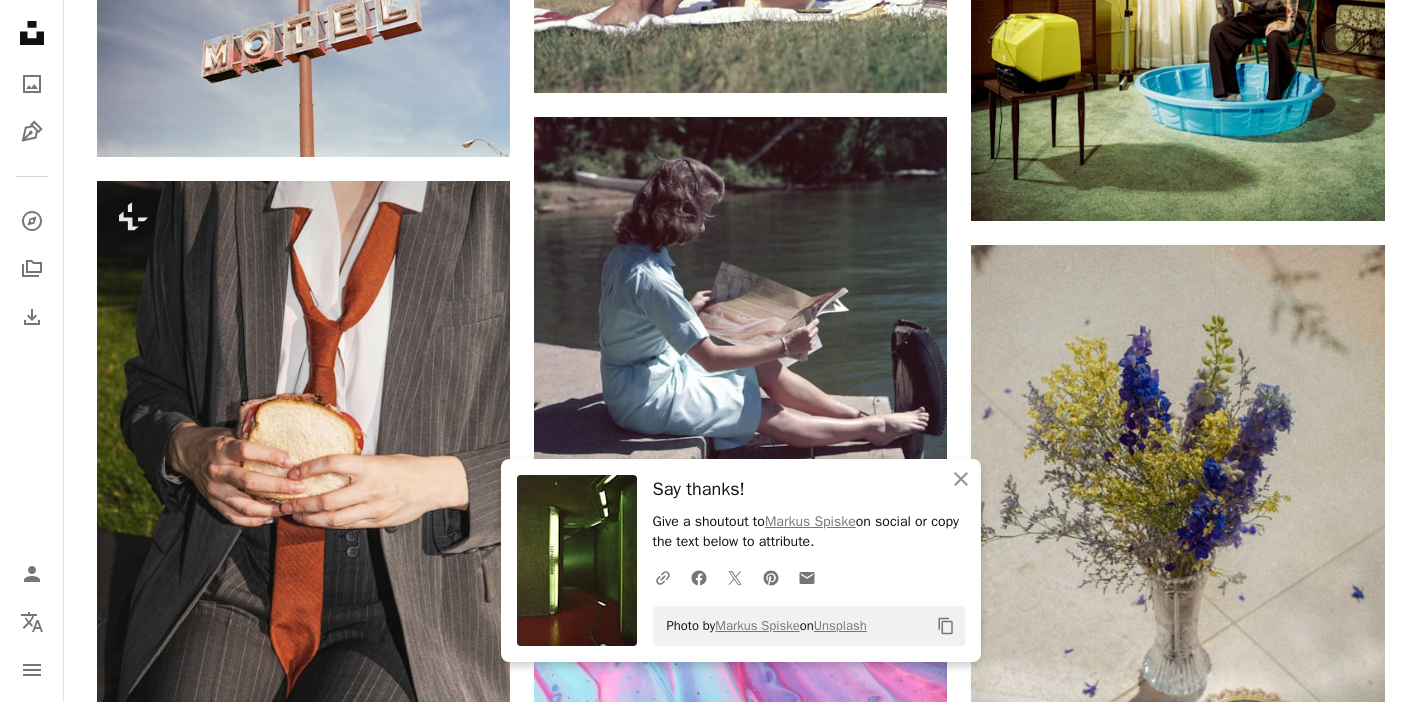 scroll, scrollTop: 19842, scrollLeft: 0, axis: vertical 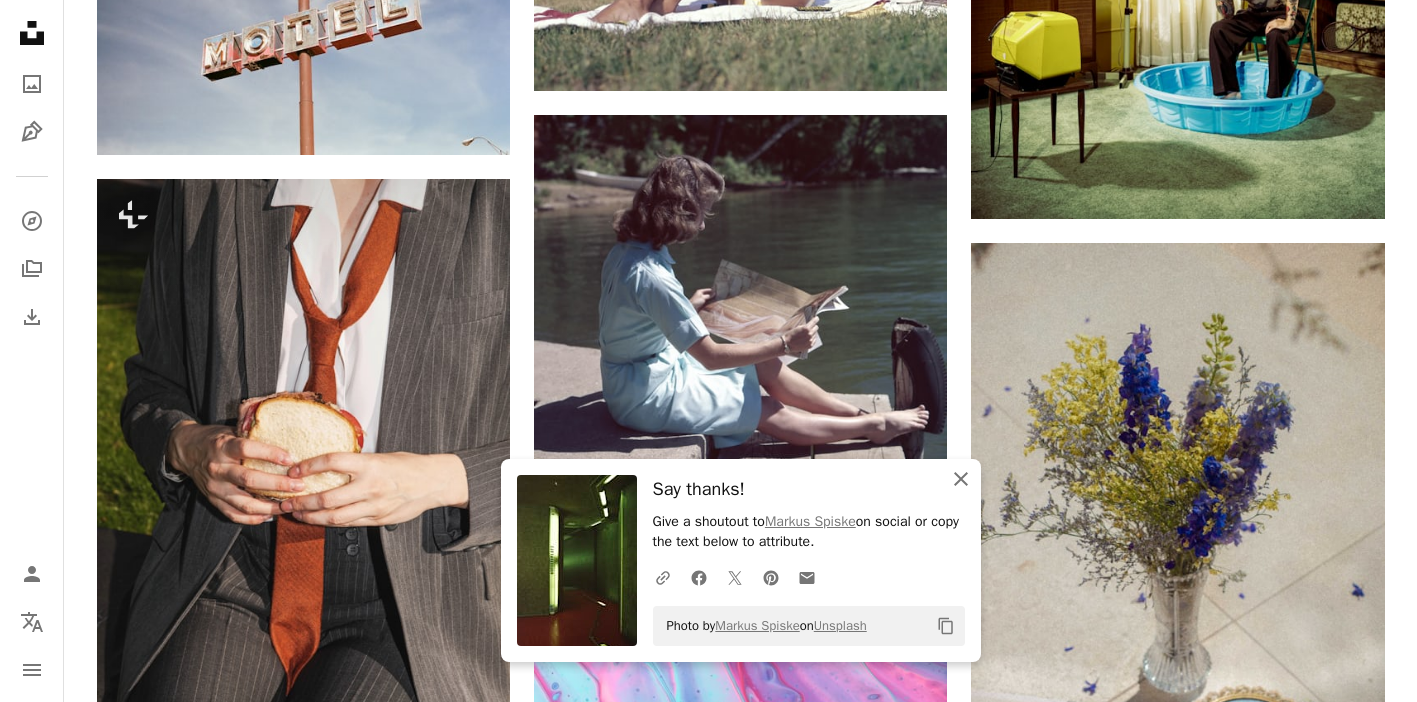 click 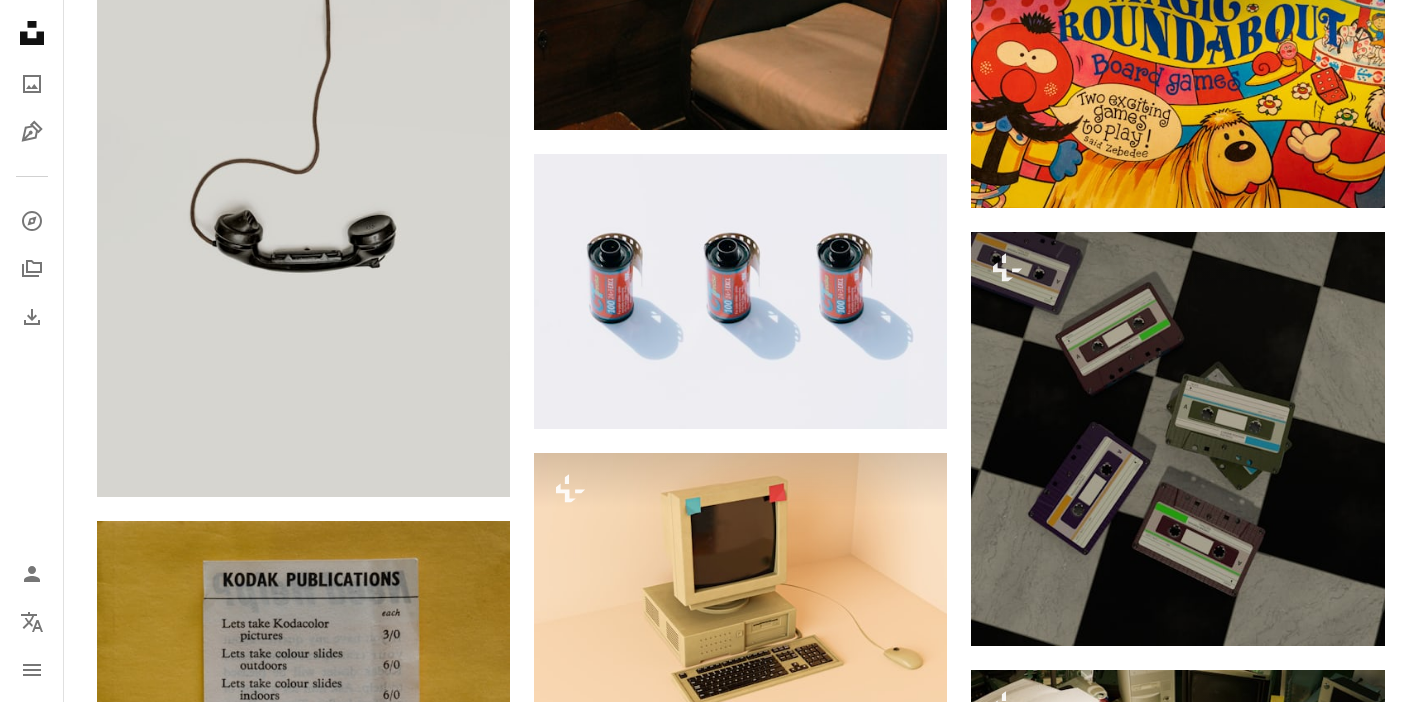 scroll, scrollTop: 22642, scrollLeft: 0, axis: vertical 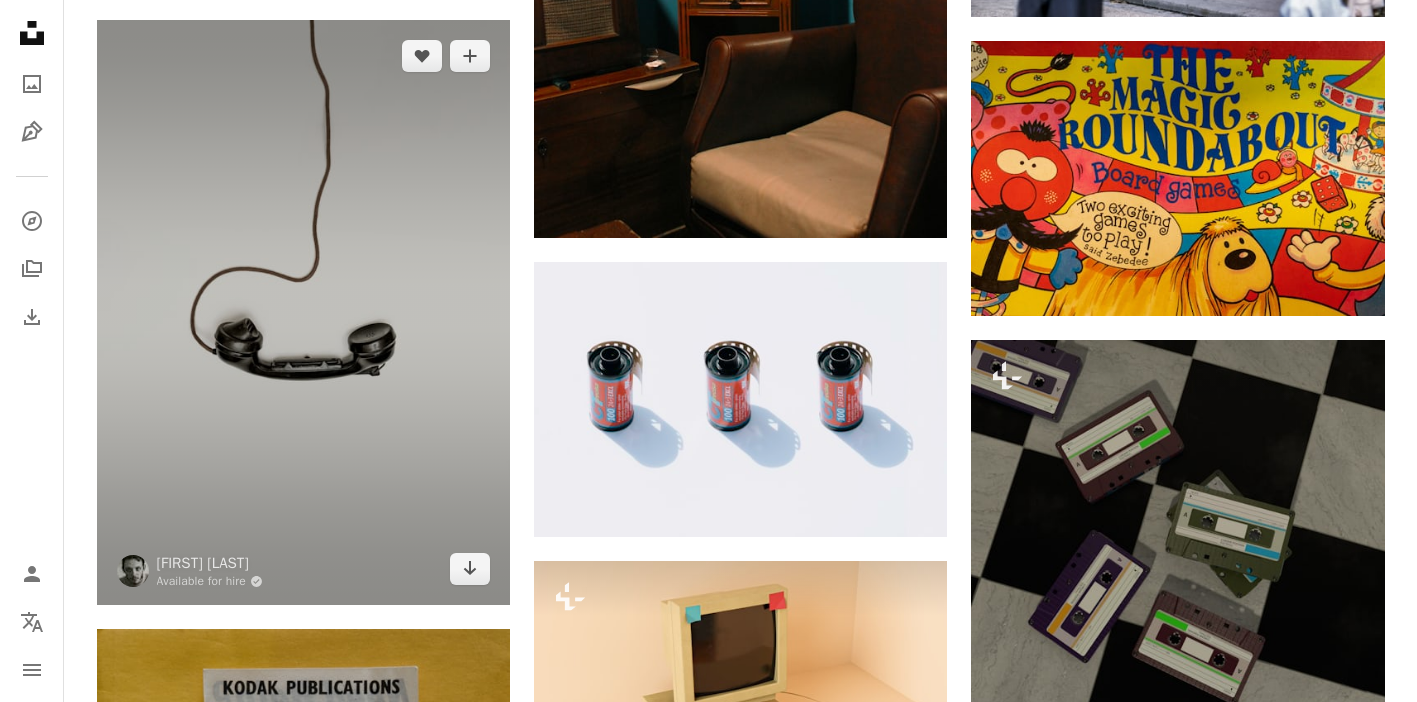 click at bounding box center (303, 312) 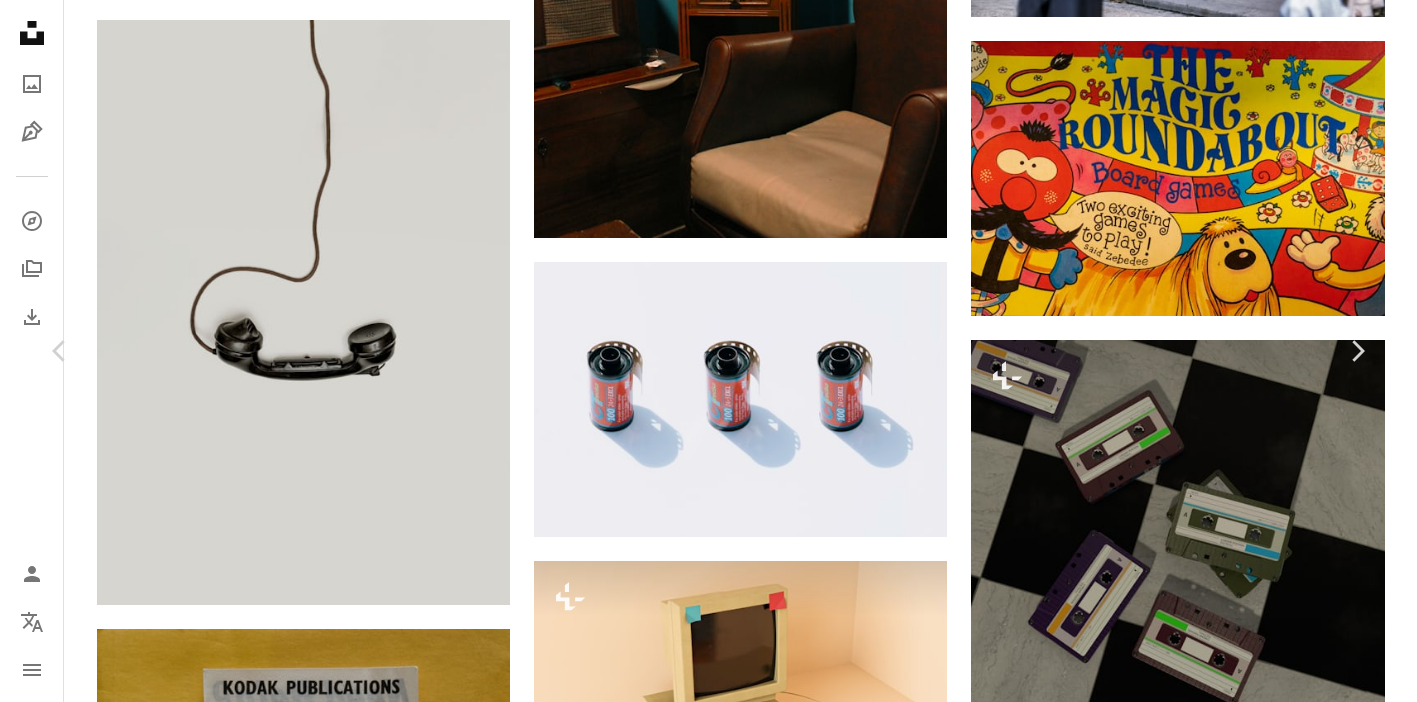 scroll, scrollTop: 0, scrollLeft: 0, axis: both 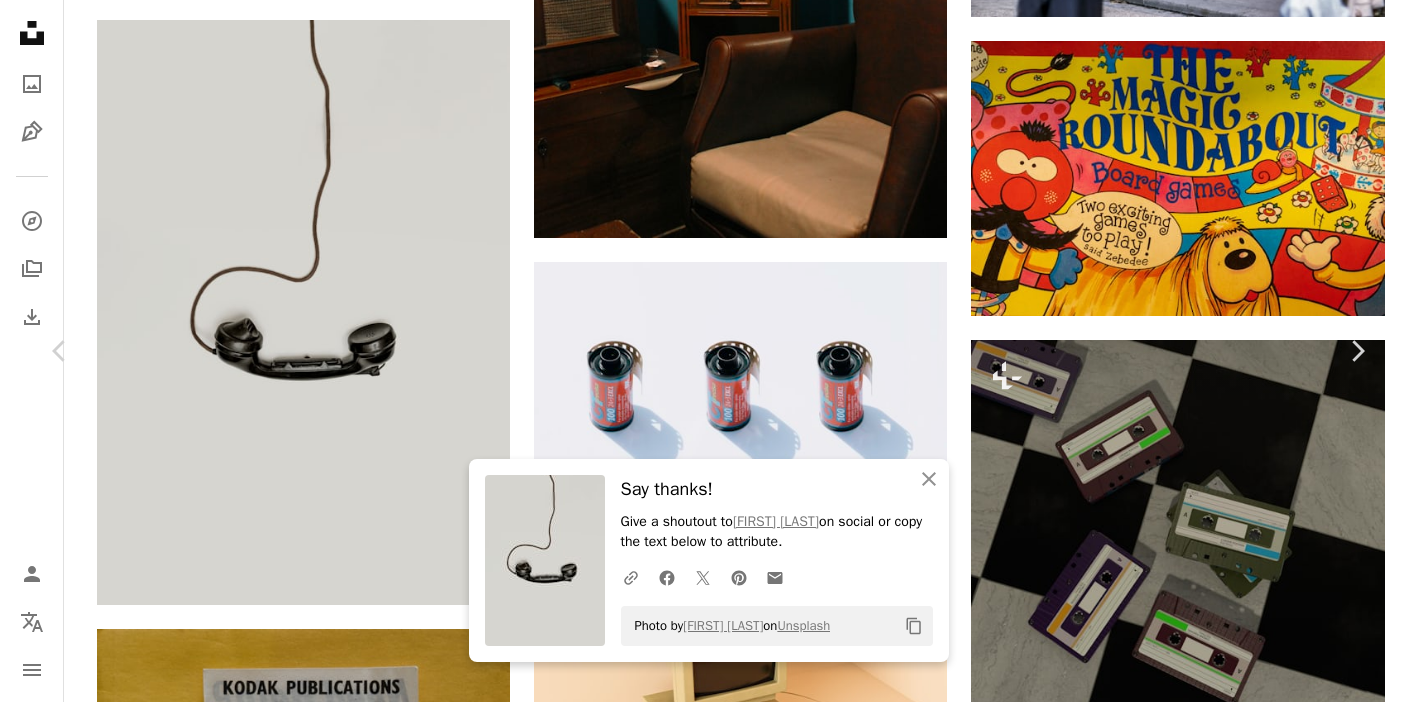 click on "Blurry A heart H&CO" at bounding box center [708, 6878] 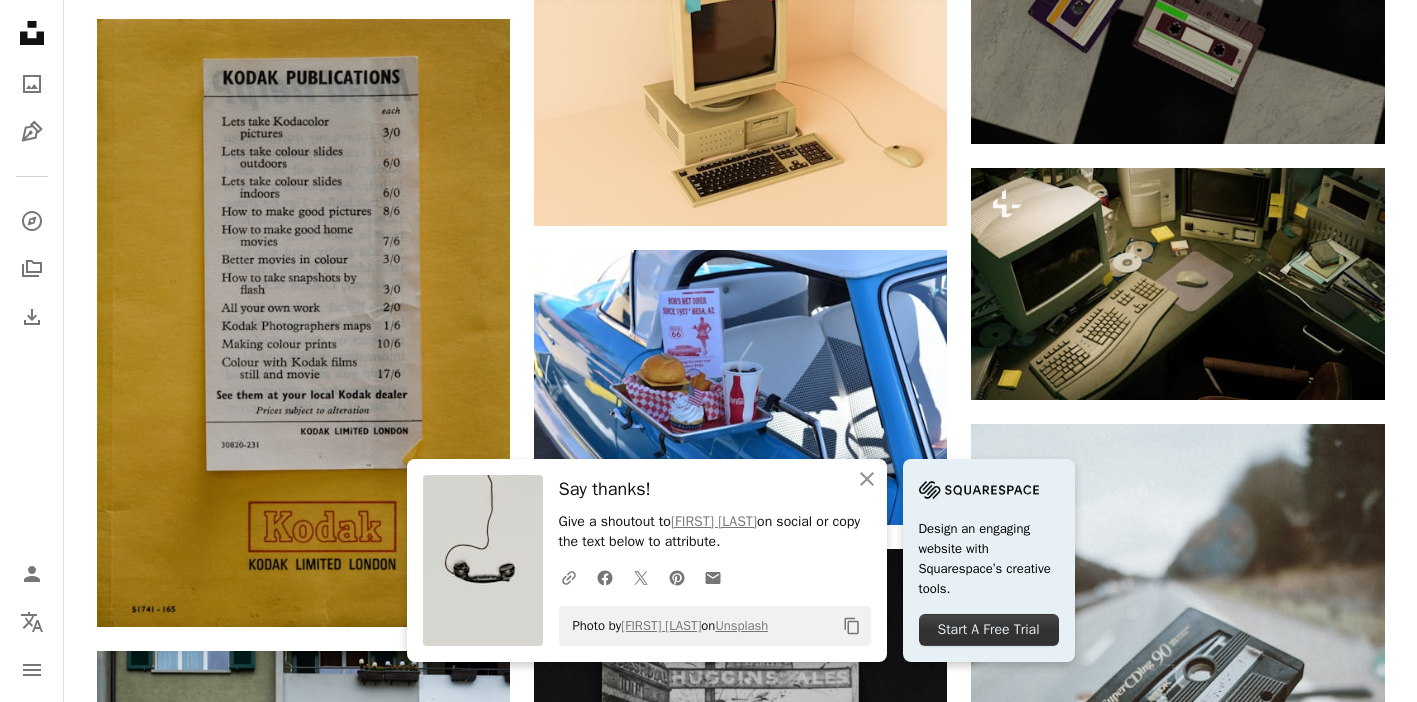 scroll, scrollTop: 23544, scrollLeft: 0, axis: vertical 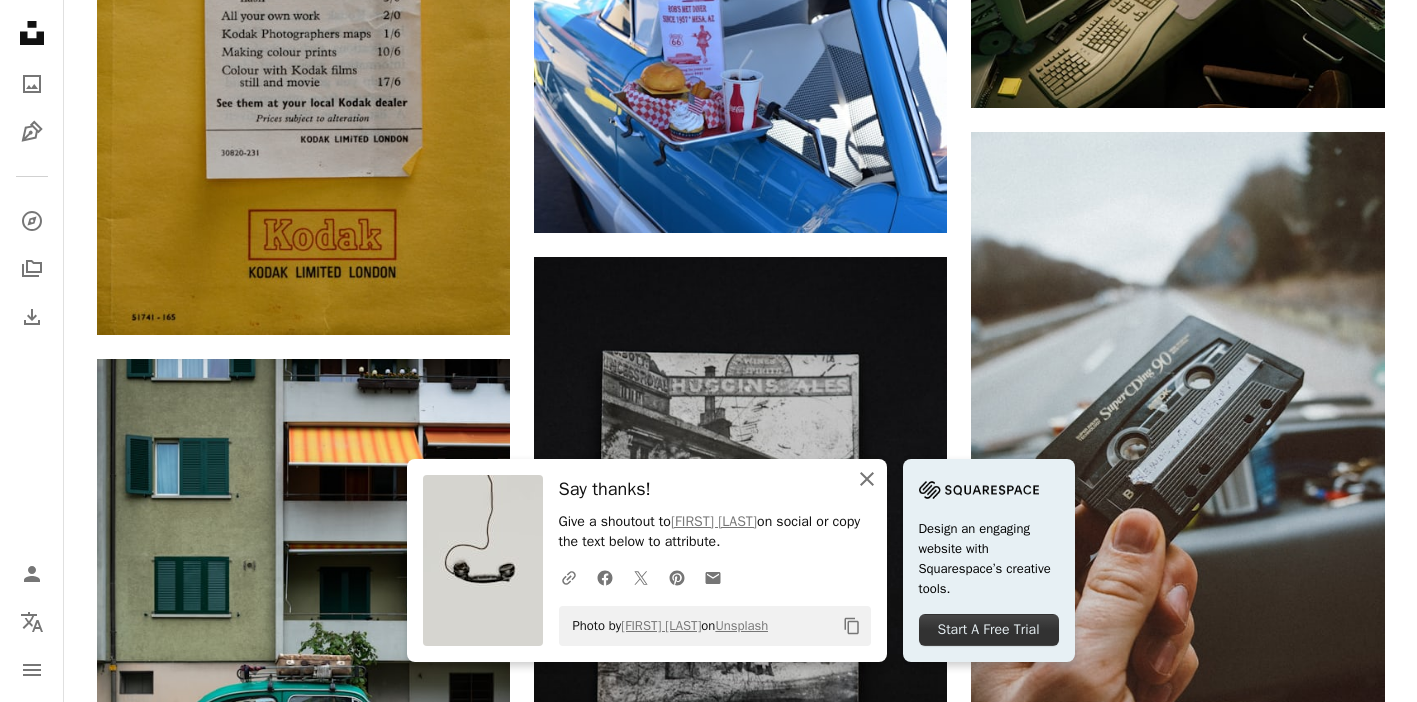 click 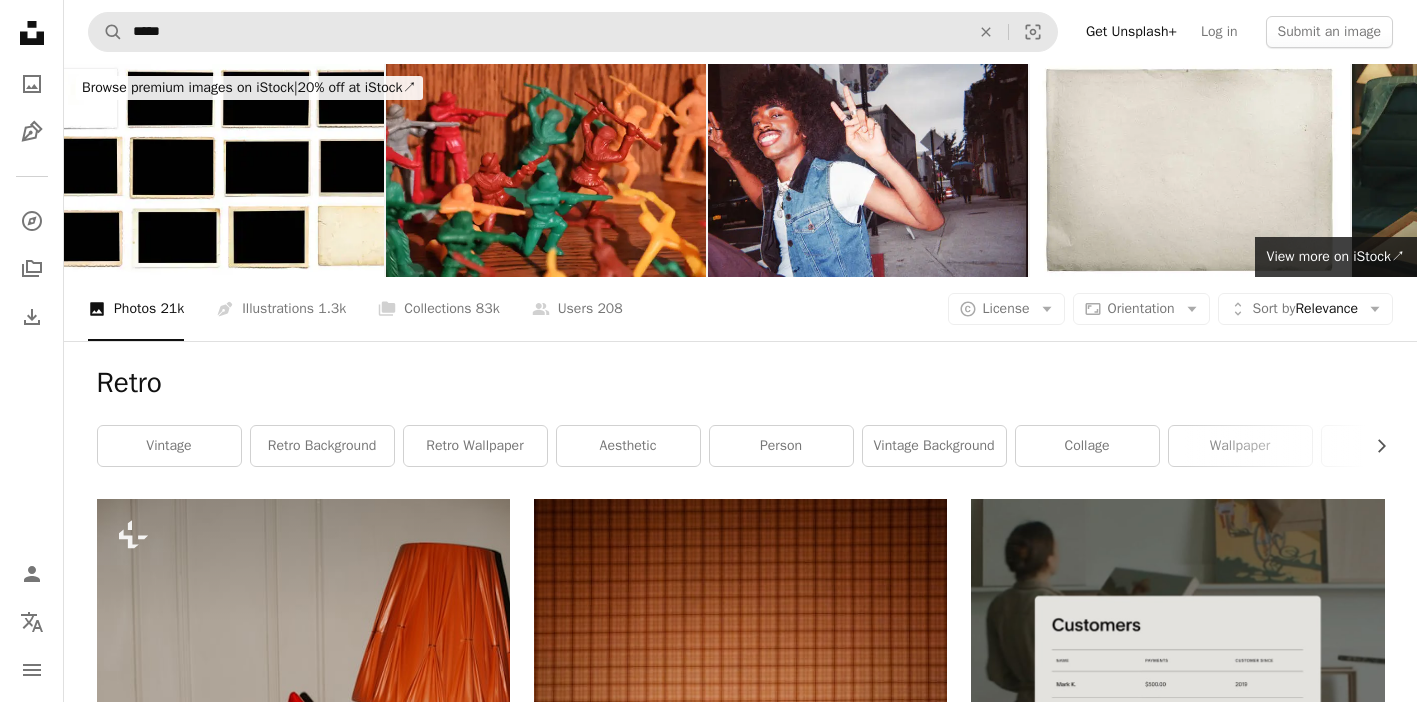 scroll, scrollTop: 0, scrollLeft: 0, axis: both 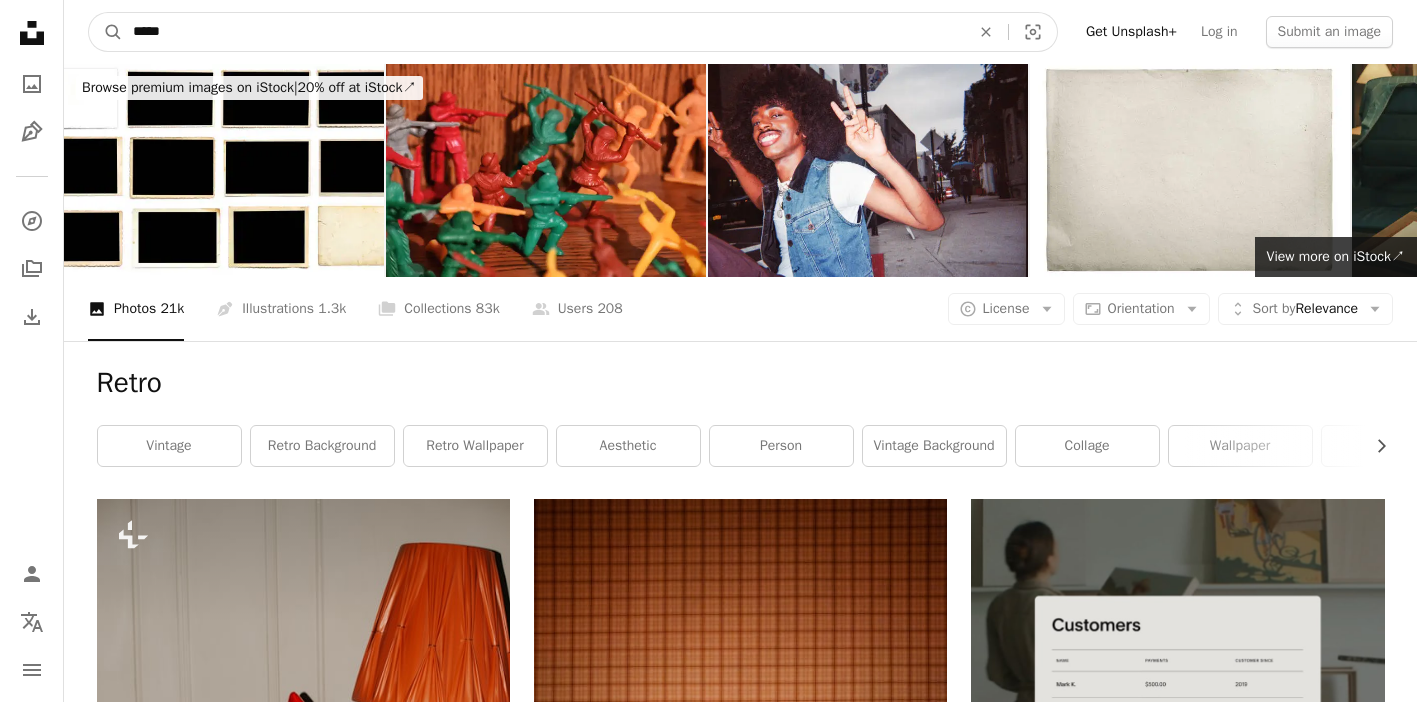 click on "*****" at bounding box center [543, 32] 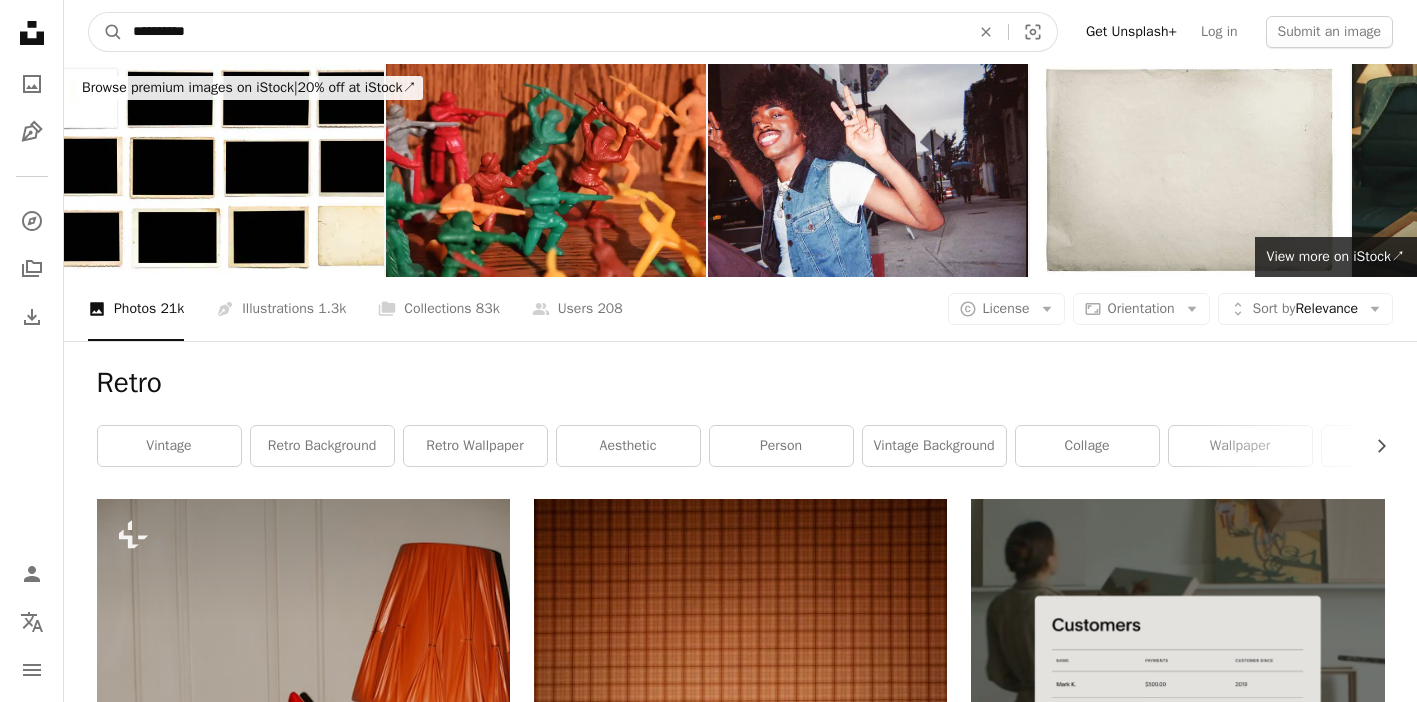 type on "**********" 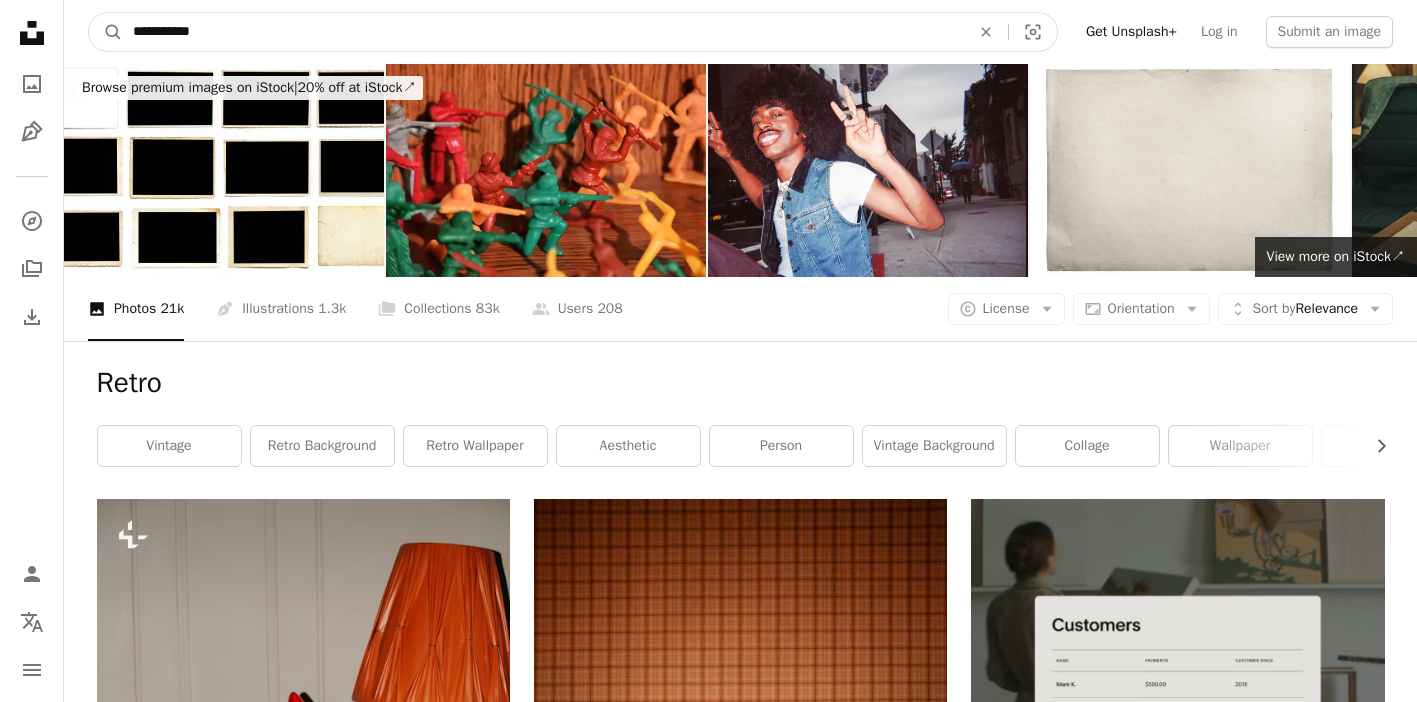 click on "A magnifying glass" at bounding box center (106, 32) 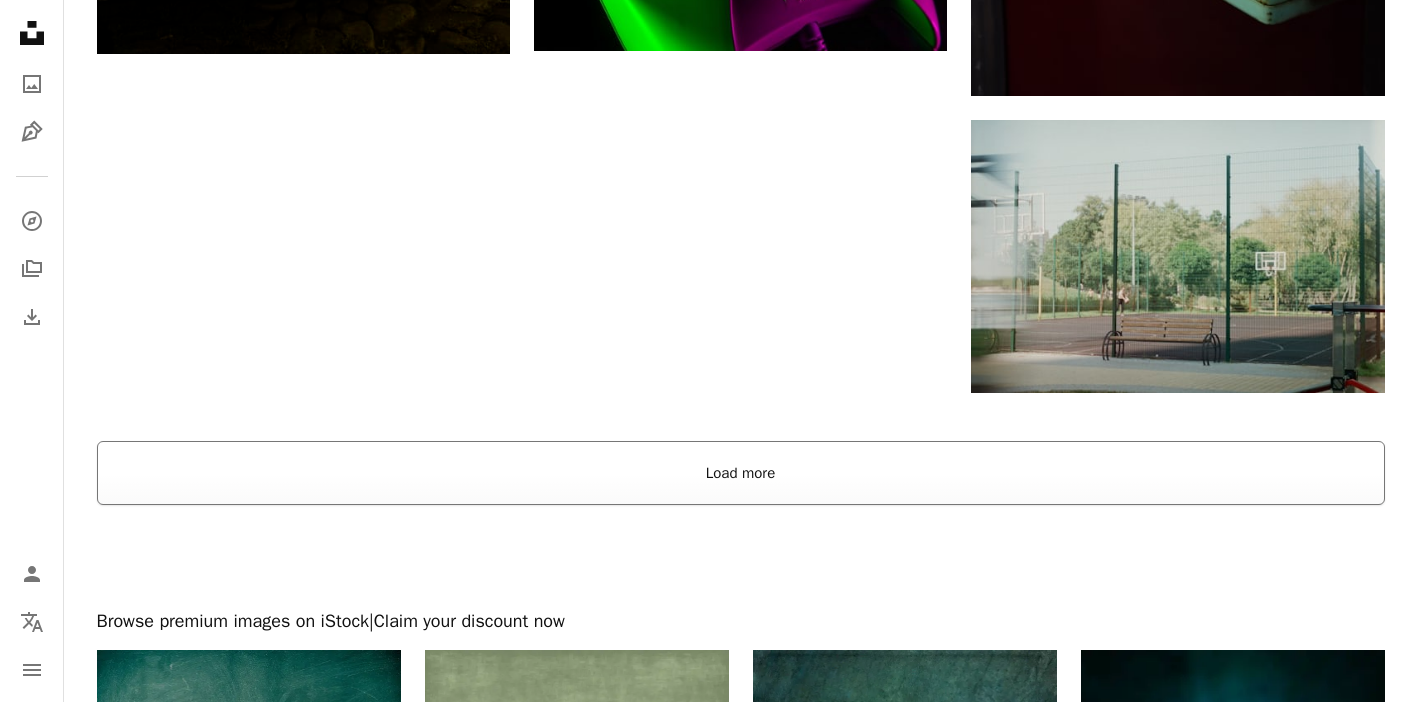click on "Load more" at bounding box center (741, 473) 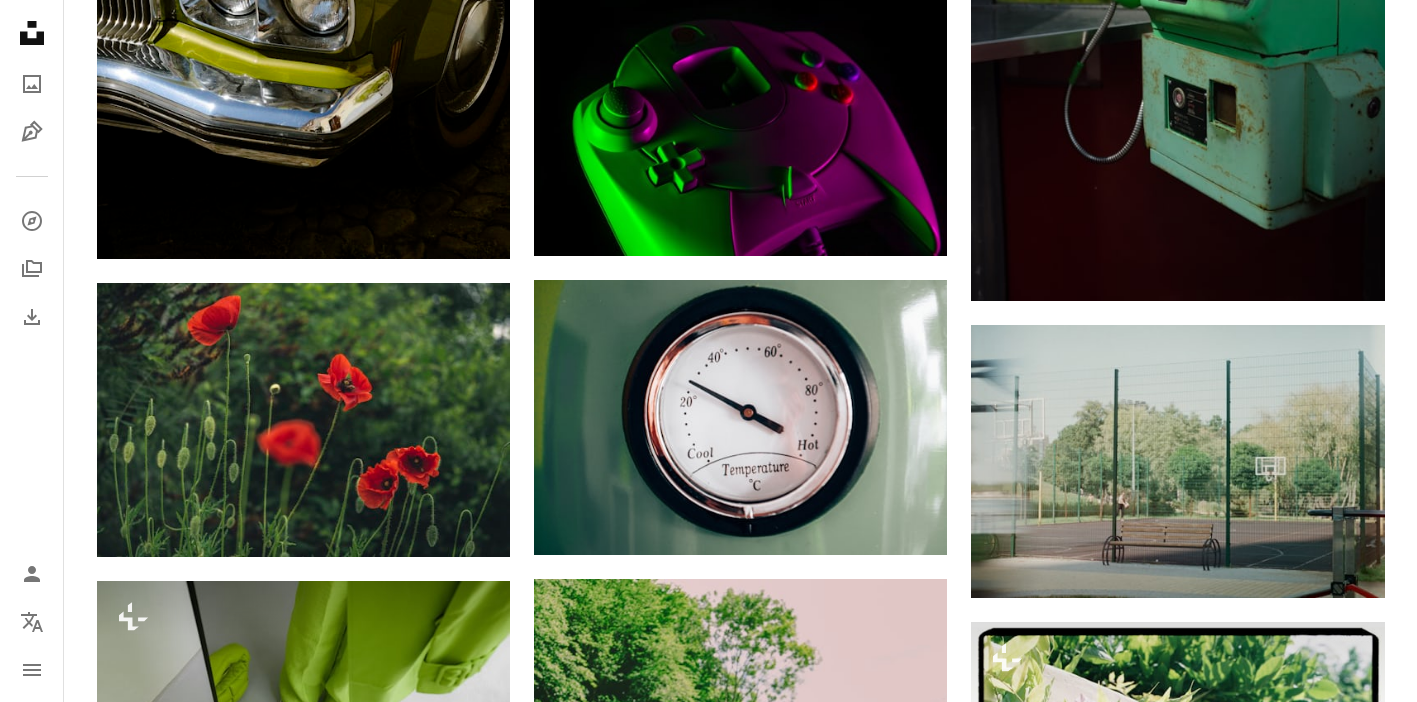 scroll, scrollTop: 3302, scrollLeft: 0, axis: vertical 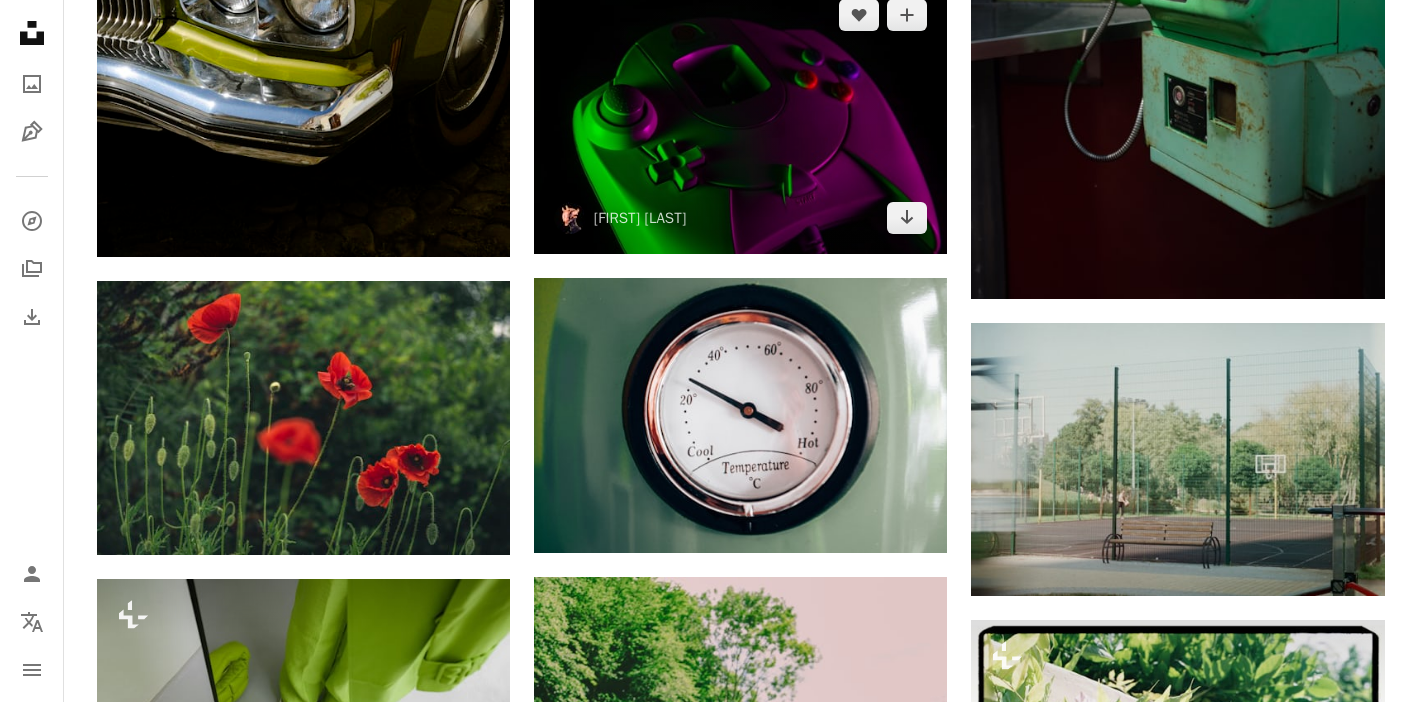 click at bounding box center [740, 116] 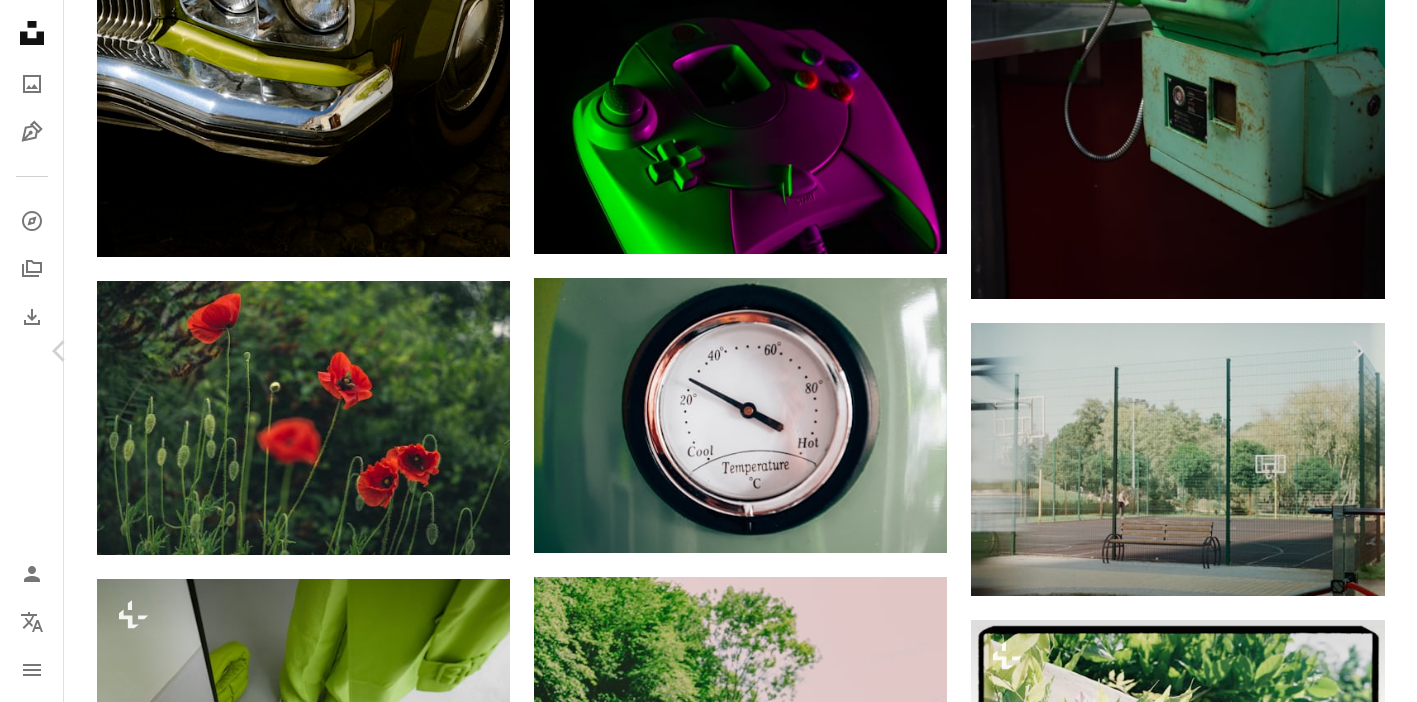scroll, scrollTop: 3184, scrollLeft: 0, axis: vertical 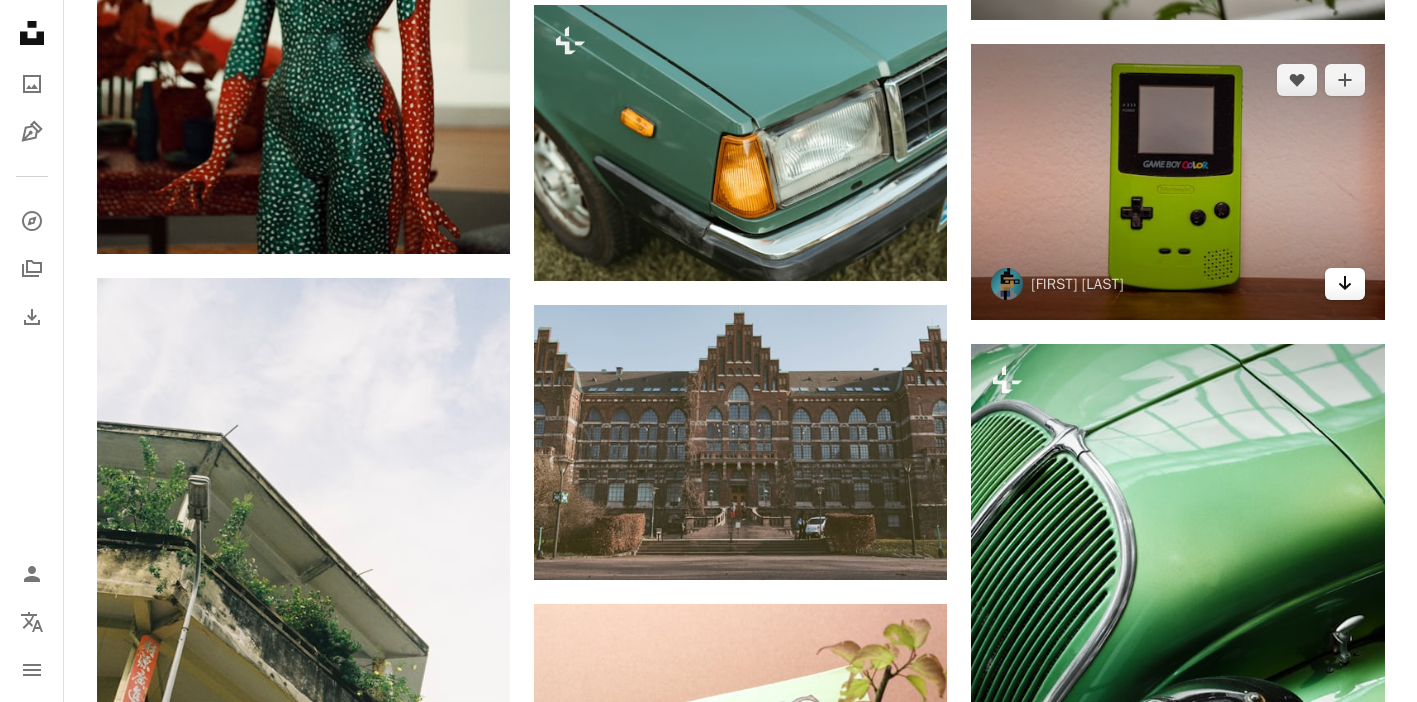 click on "Arrow pointing down" at bounding box center [1345, 284] 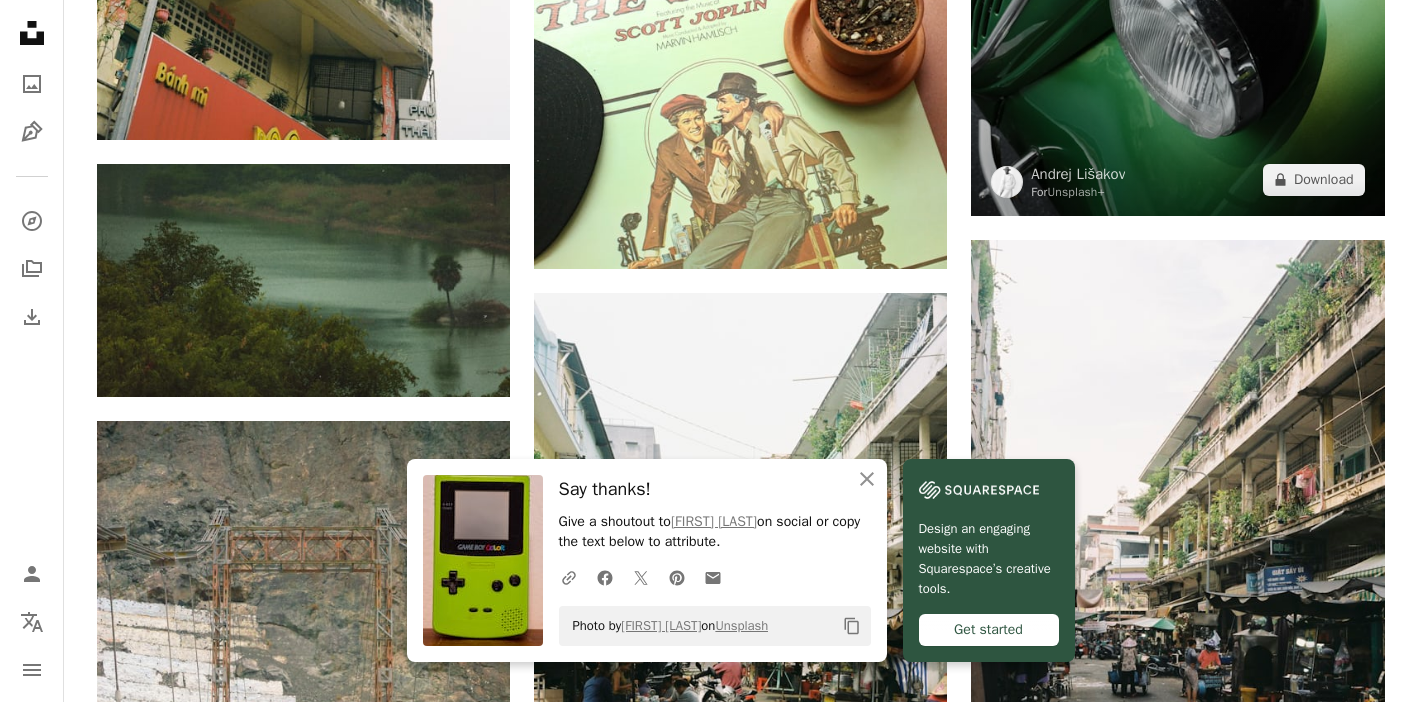 scroll, scrollTop: 14318, scrollLeft: 0, axis: vertical 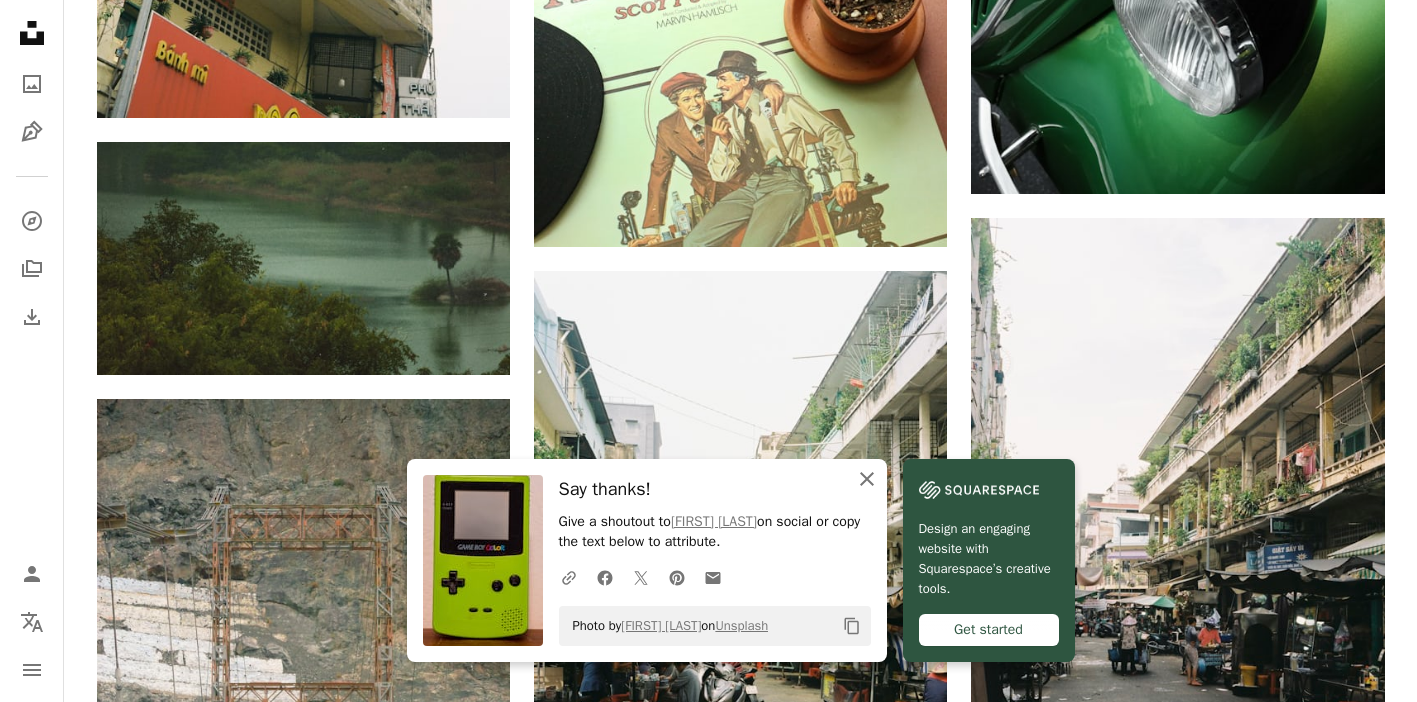 click on "An X shape" 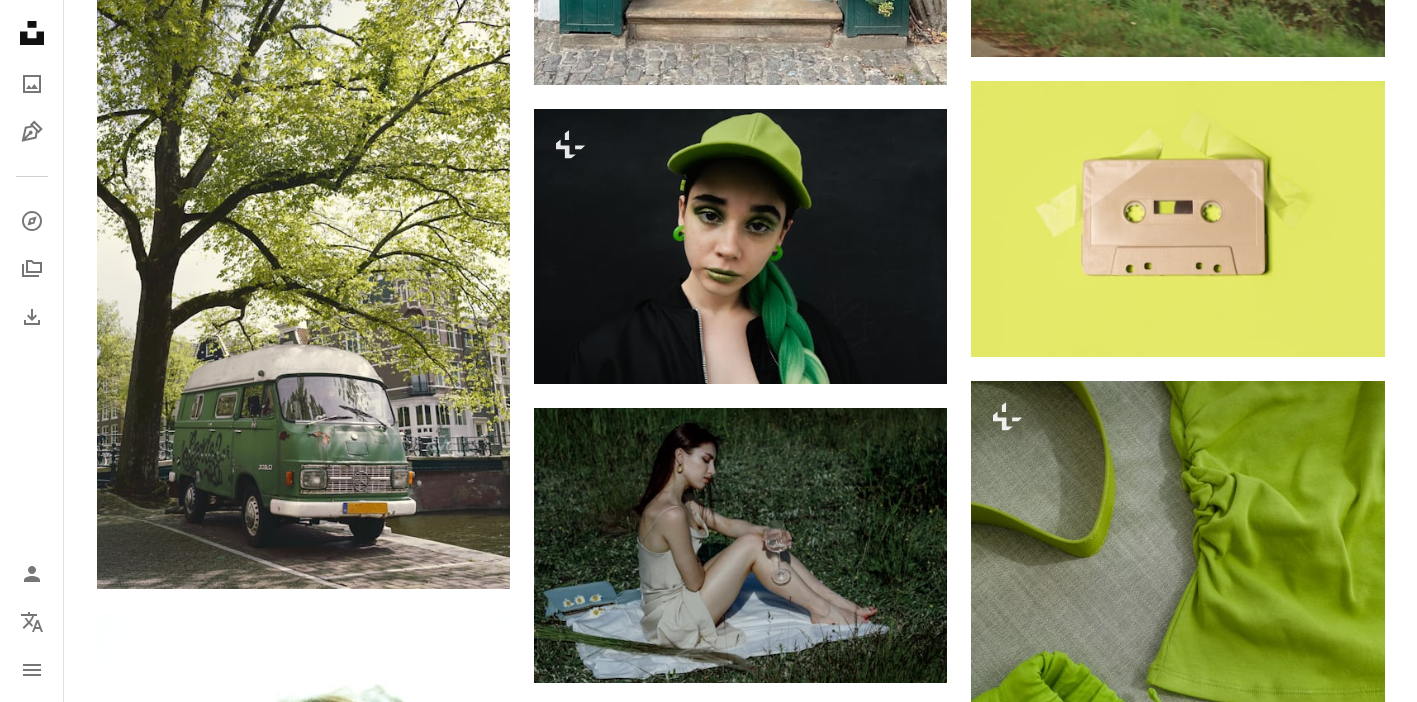 scroll, scrollTop: 17555, scrollLeft: 0, axis: vertical 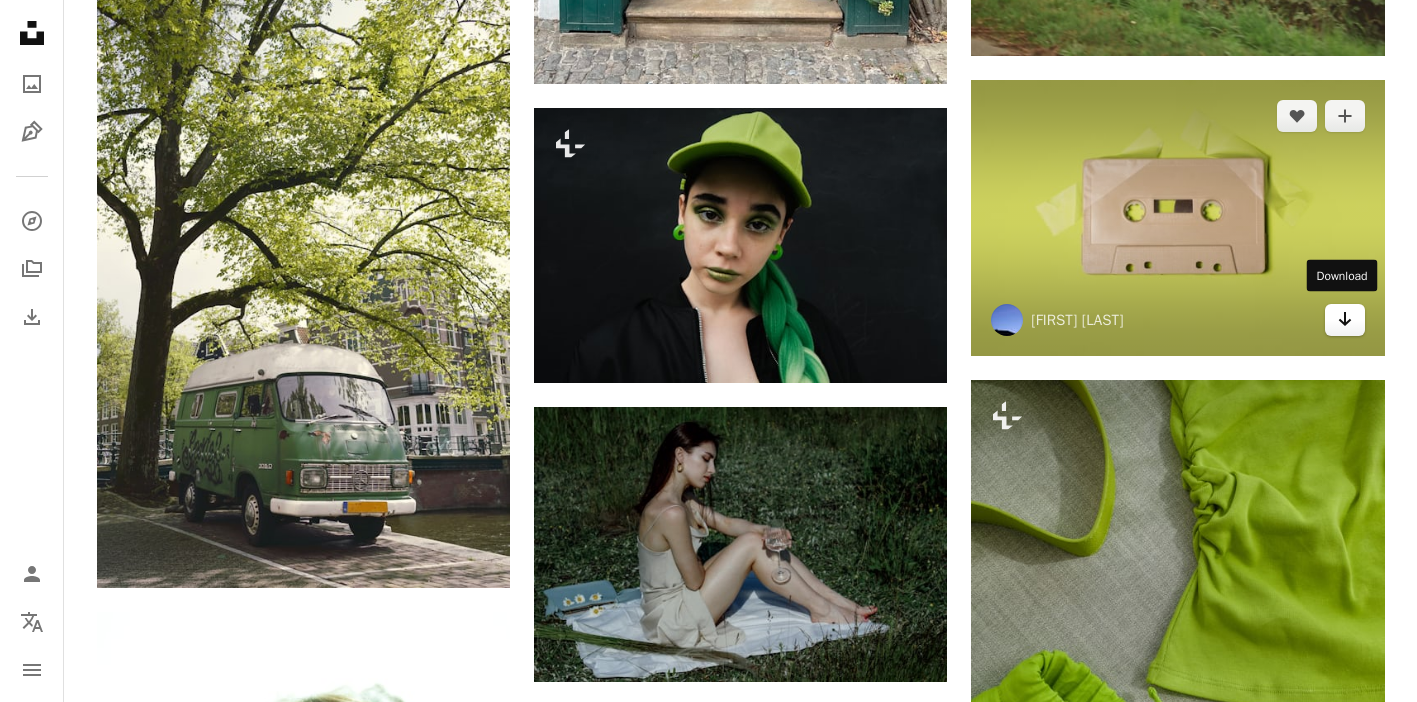 click on "Arrow pointing down" 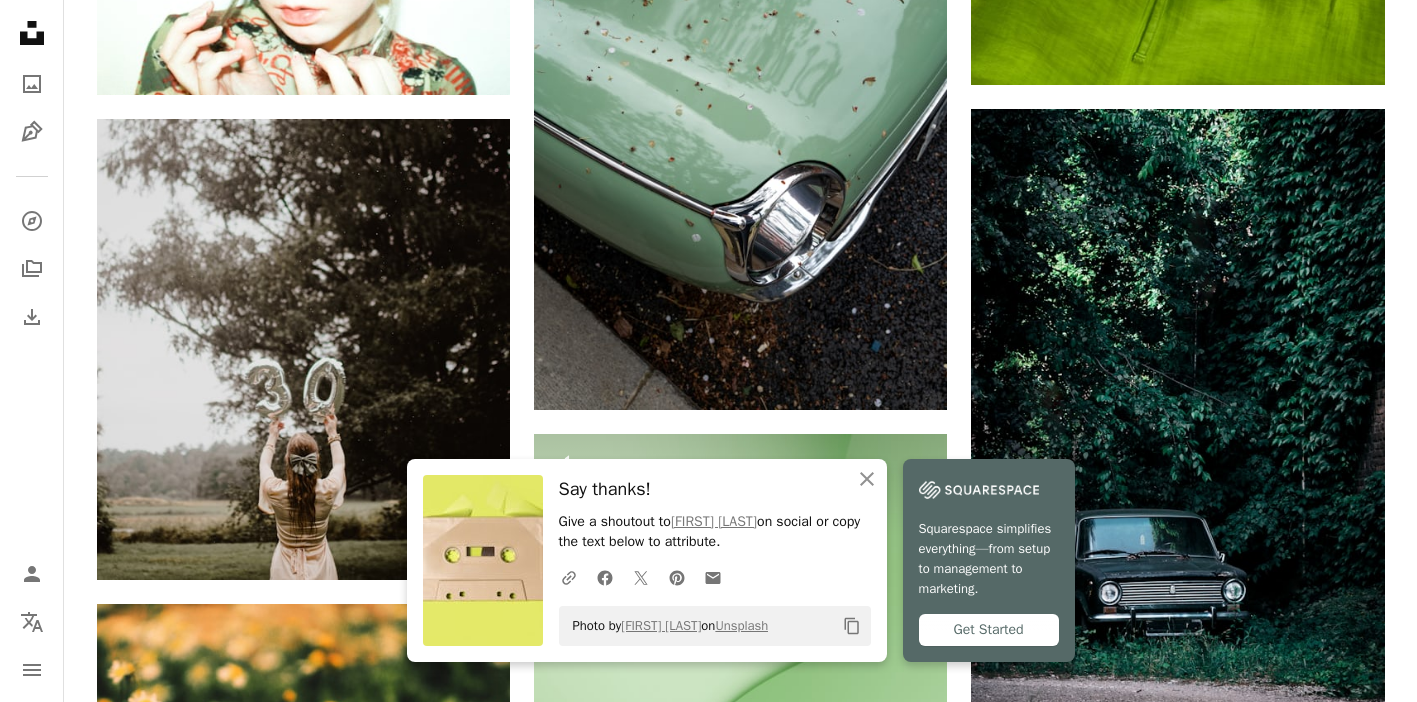 scroll, scrollTop: 18501, scrollLeft: 0, axis: vertical 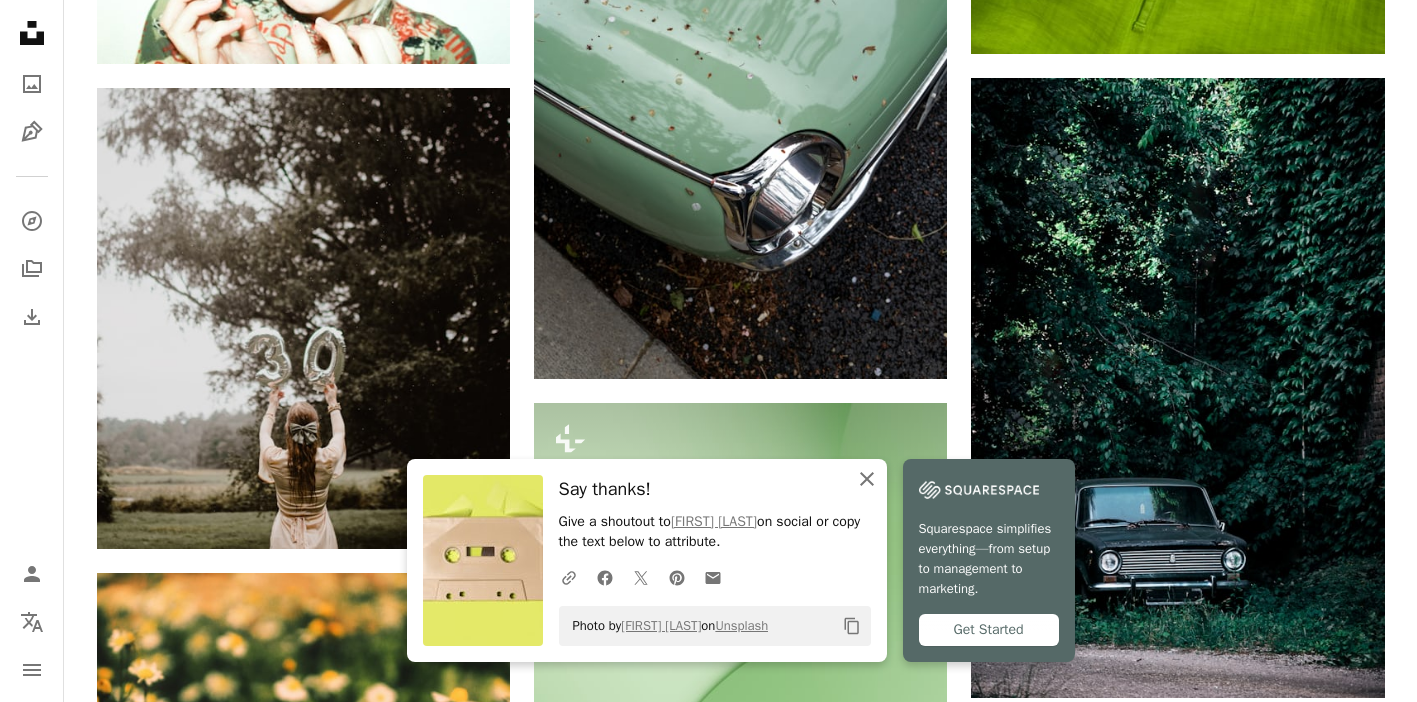 click on "An X shape" 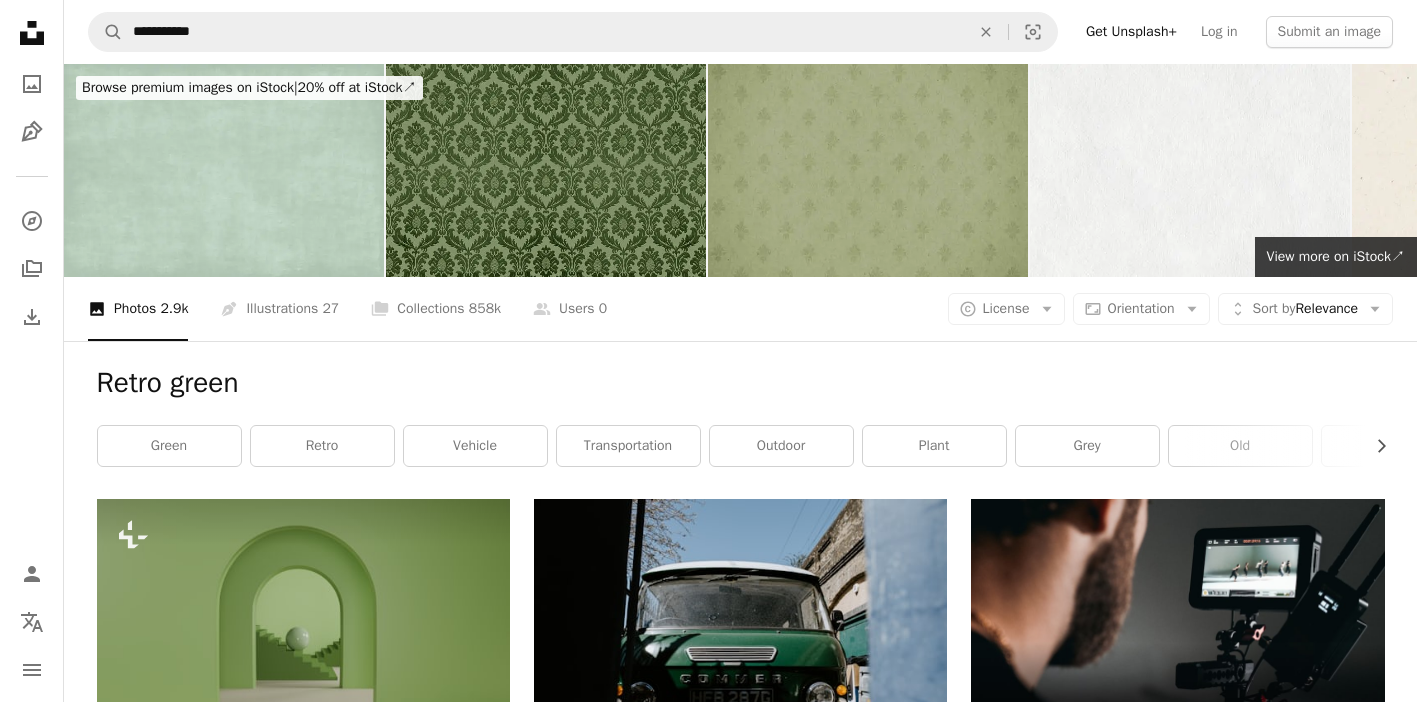 scroll, scrollTop: 0, scrollLeft: 0, axis: both 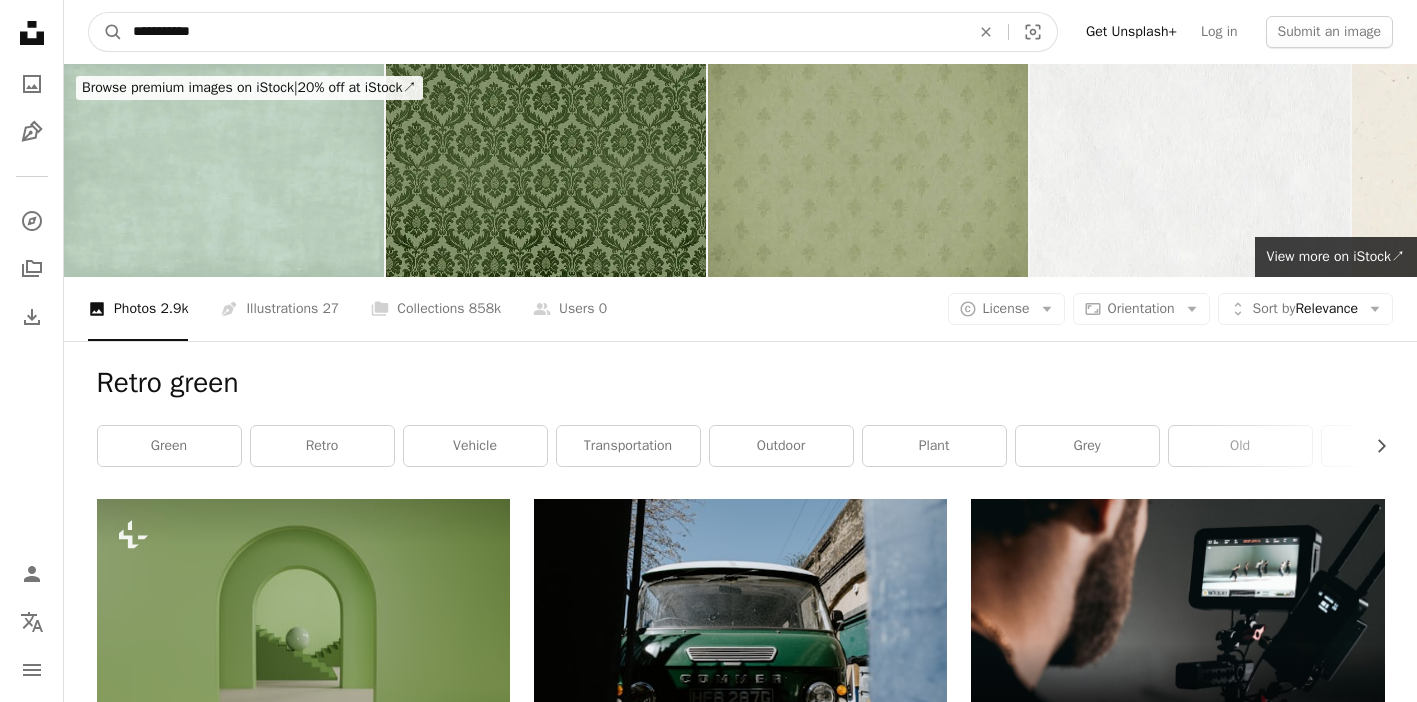 click on "**********" at bounding box center (543, 32) 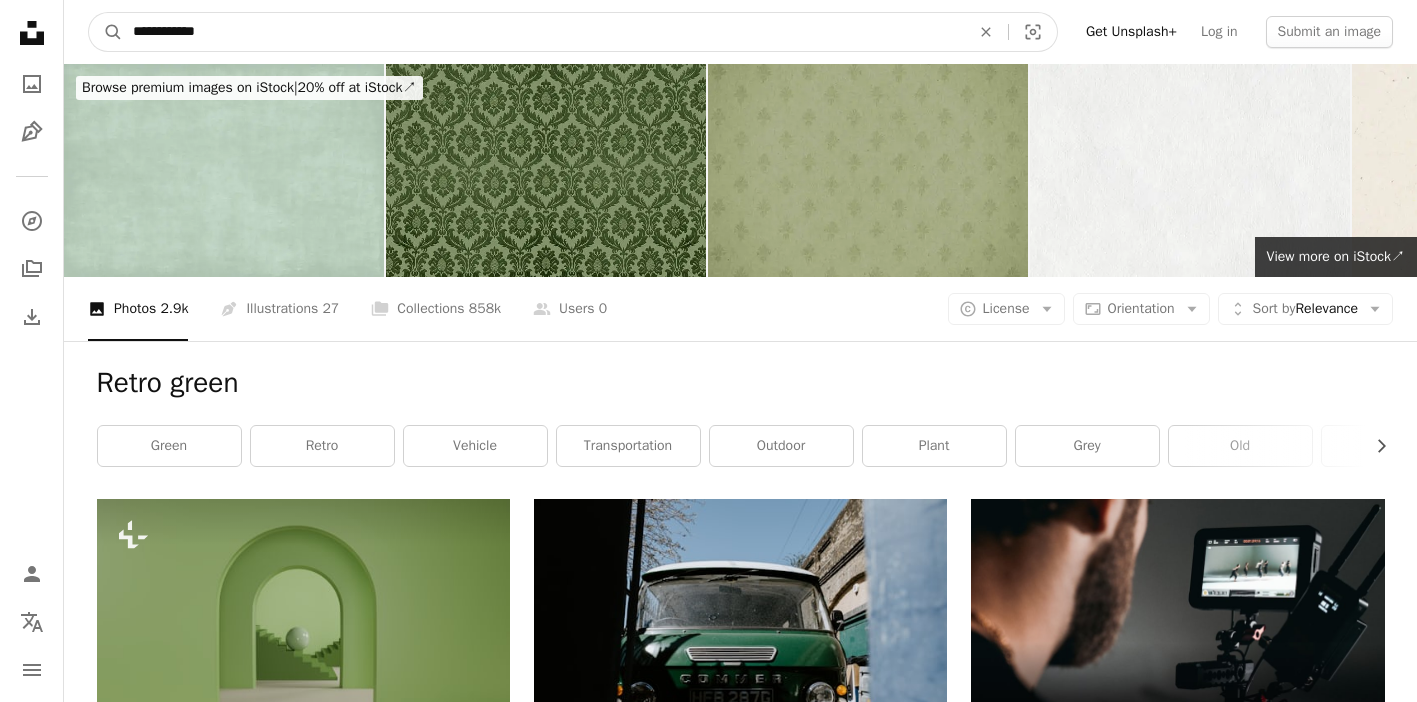 click on "A magnifying glass" at bounding box center (106, 32) 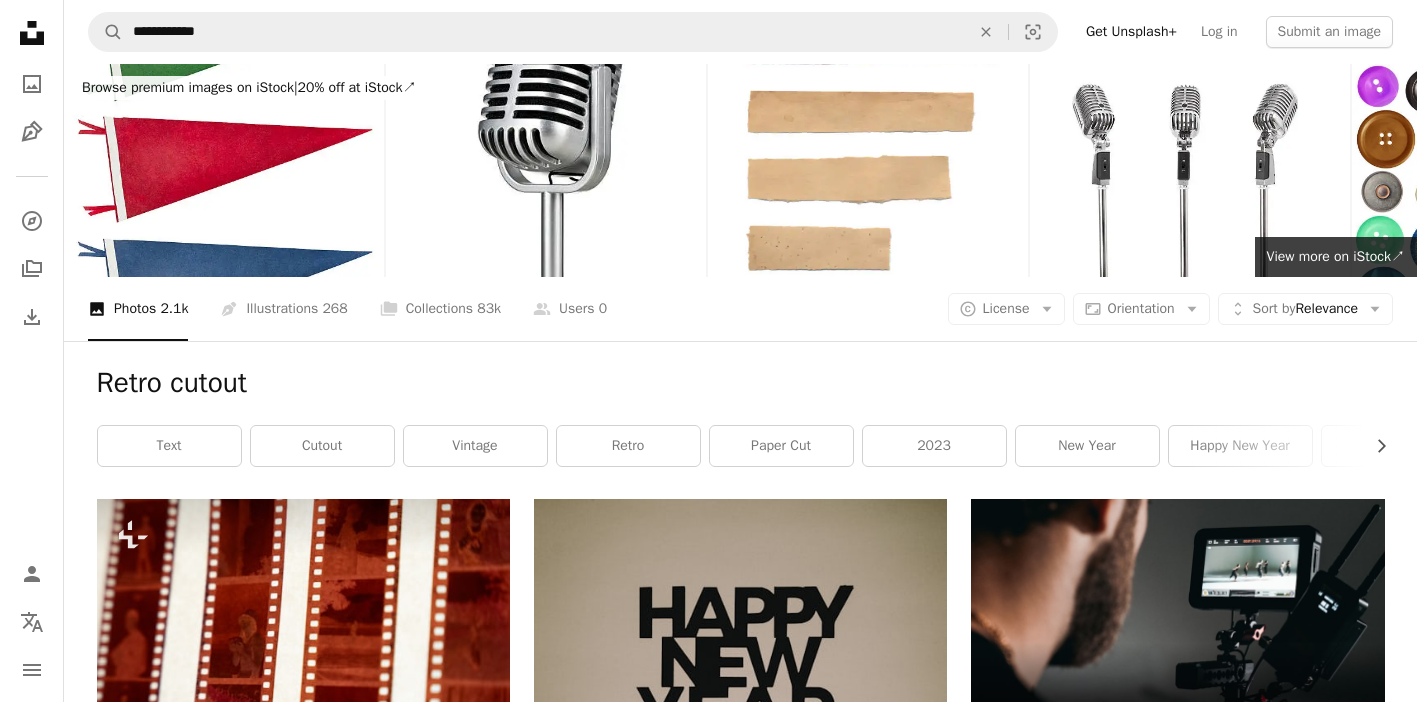 scroll, scrollTop: 0, scrollLeft: 0, axis: both 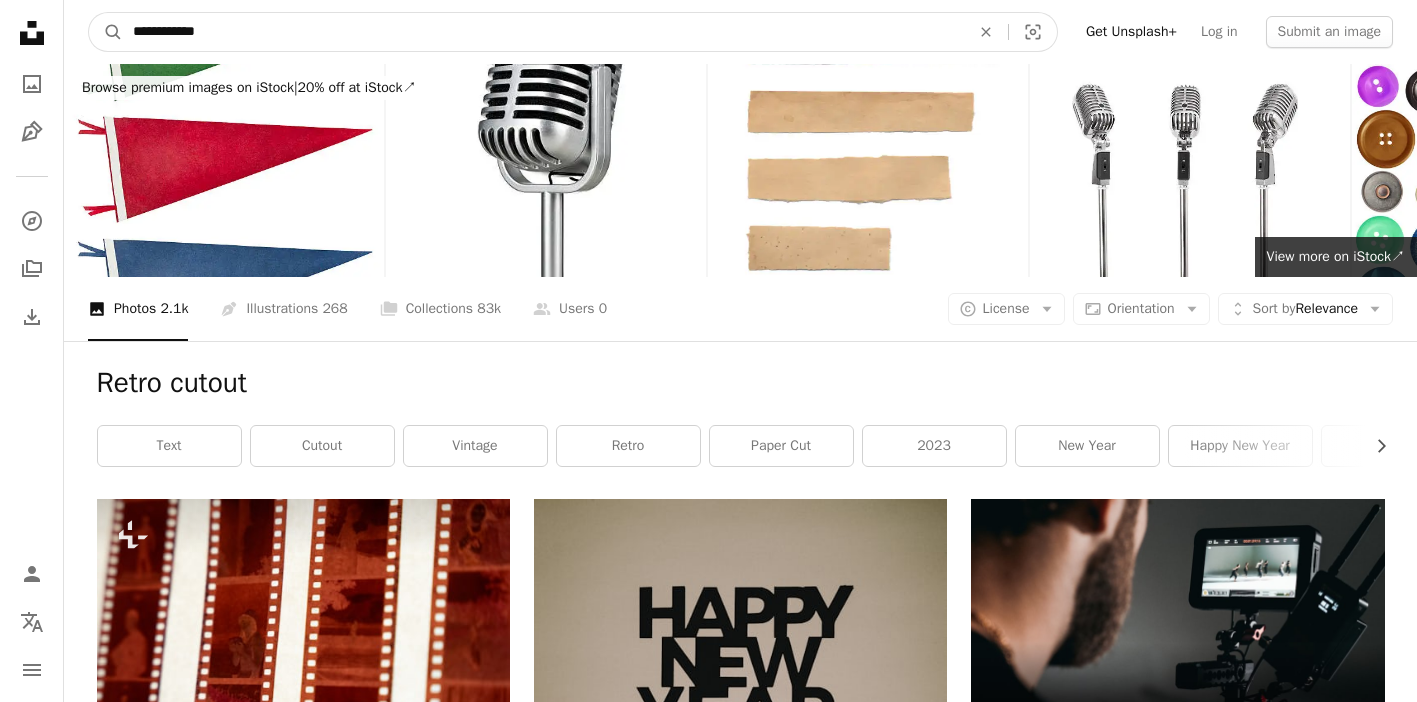 click on "**********" at bounding box center (543, 32) 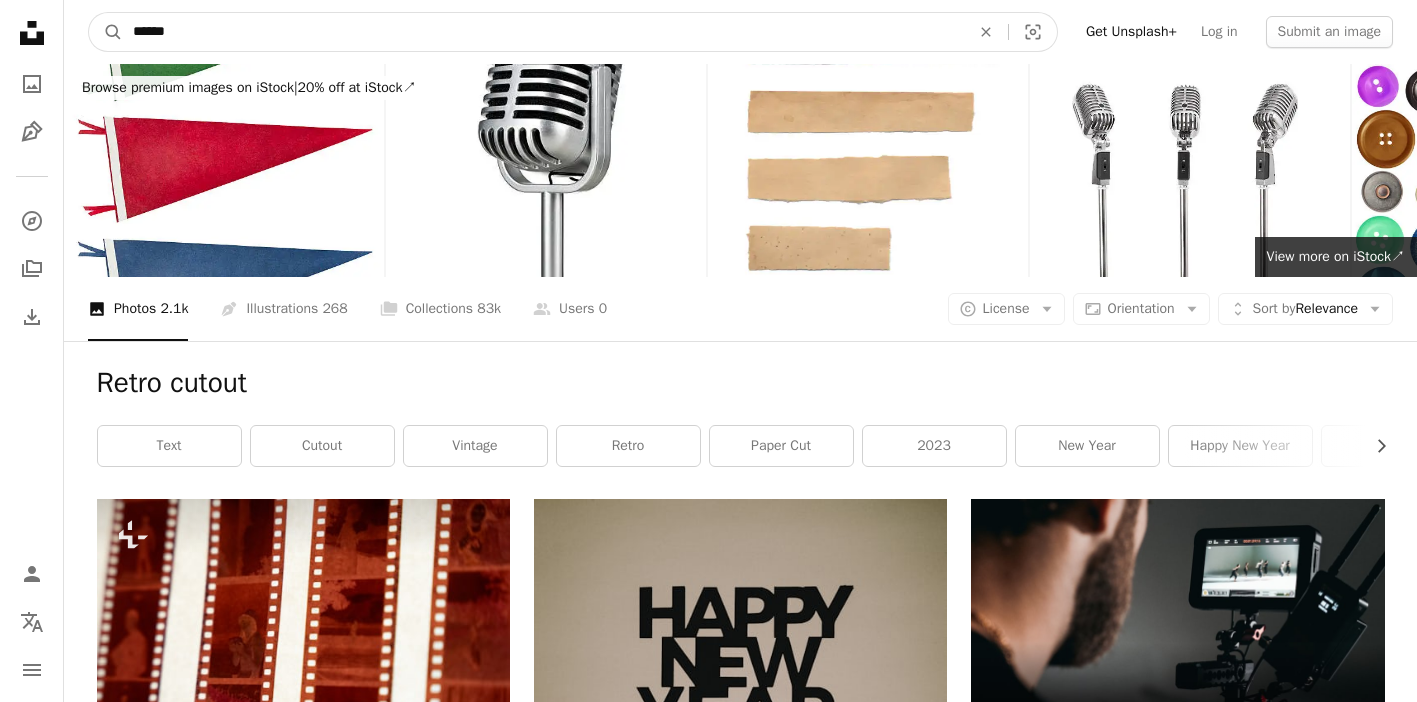 click on "A magnifying glass" at bounding box center [106, 32] 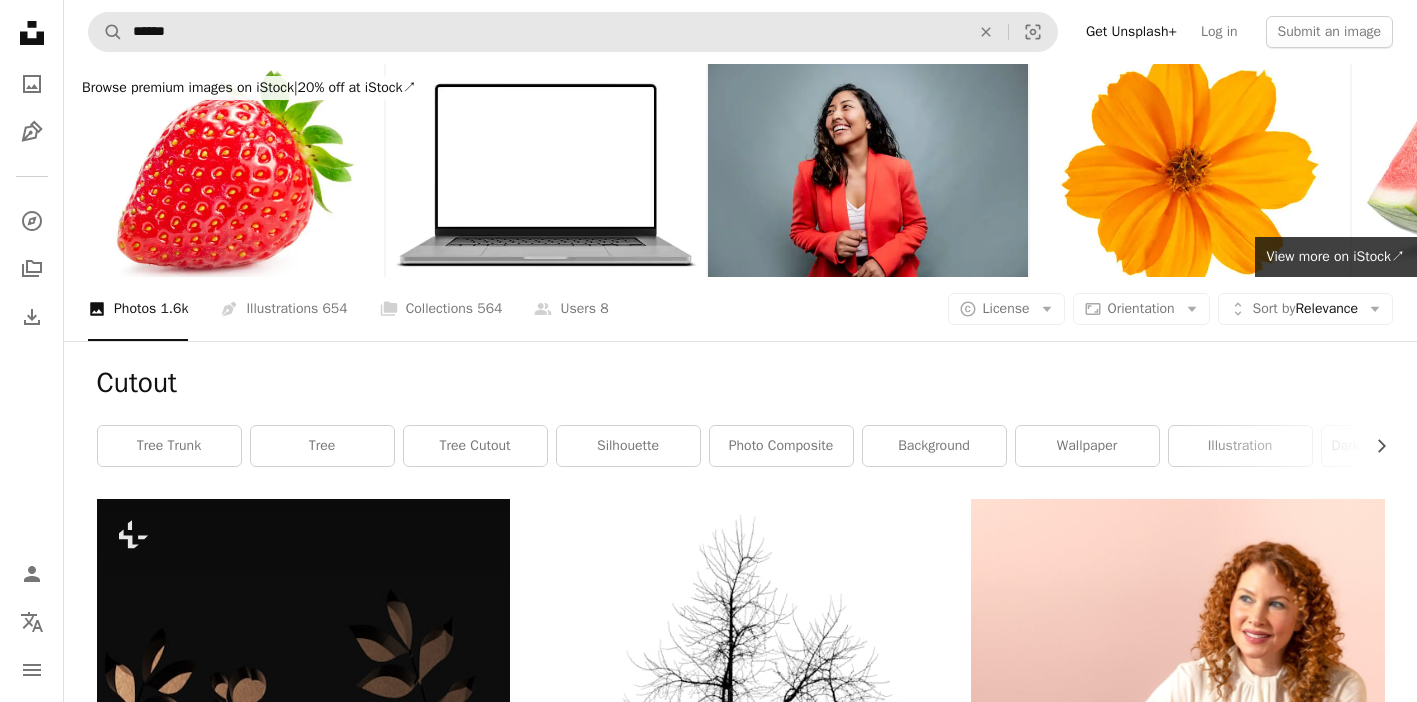 scroll, scrollTop: 0, scrollLeft: 0, axis: both 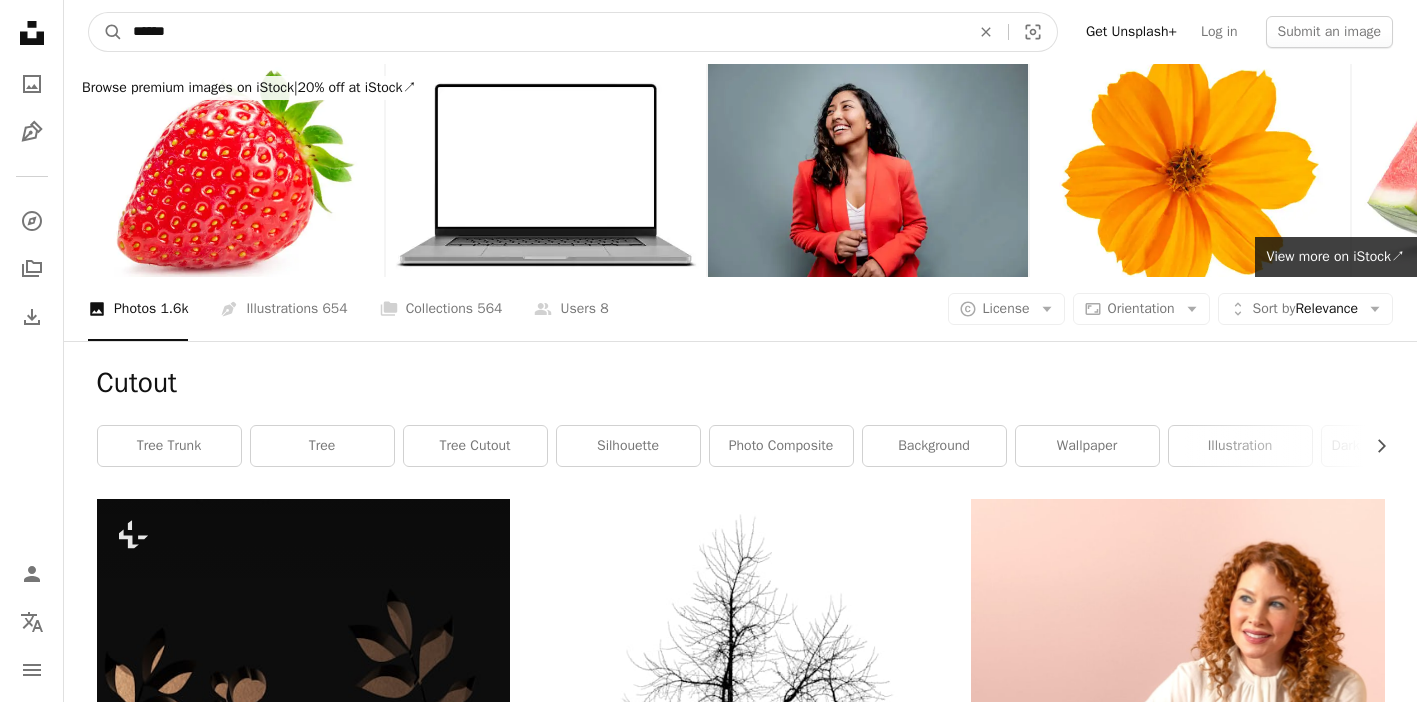click on "******" at bounding box center (543, 32) 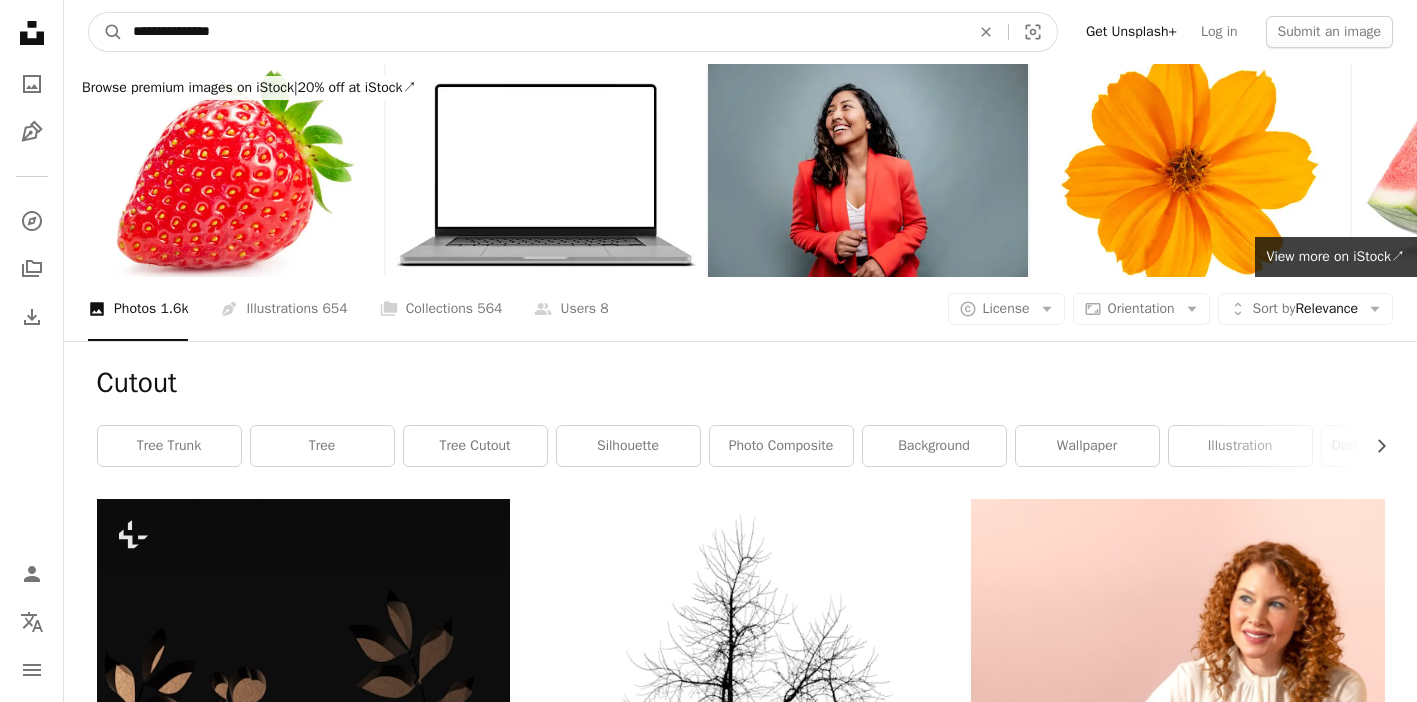 type on "**********" 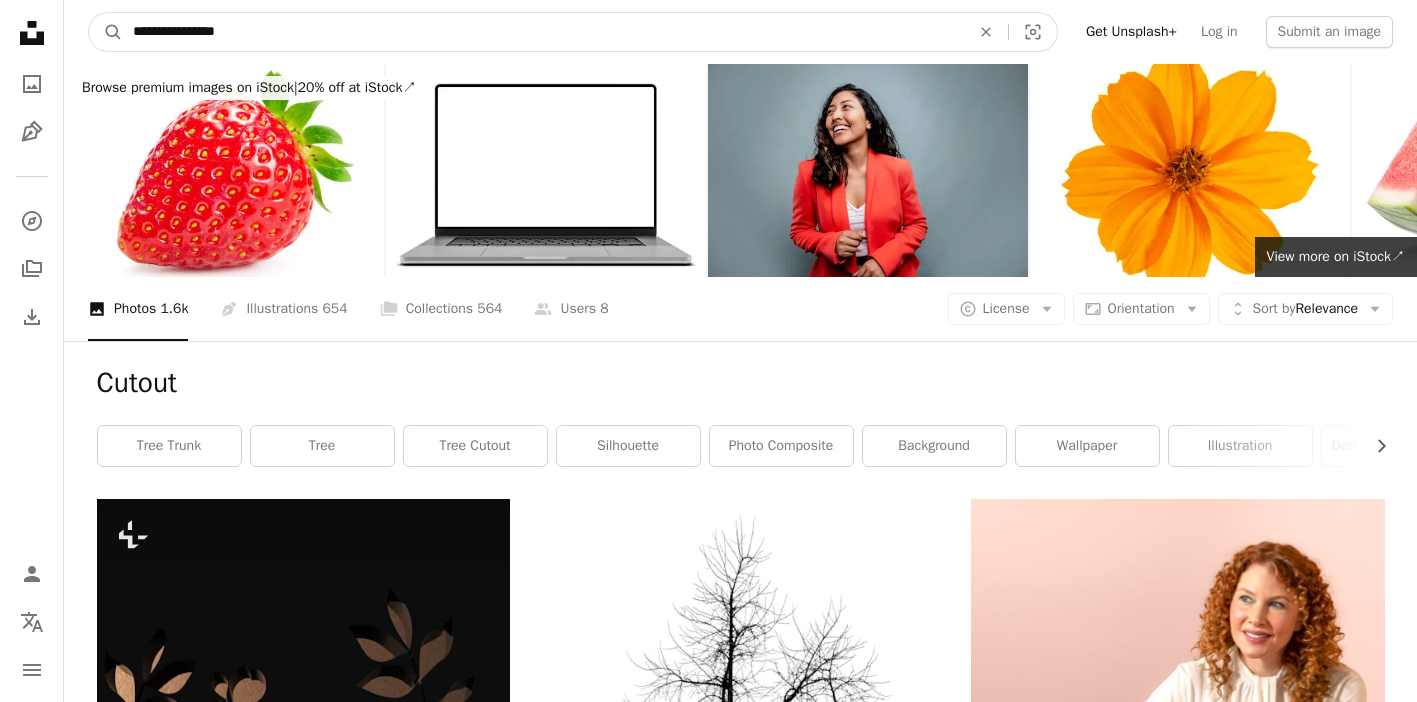 click on "A magnifying glass" at bounding box center [106, 32] 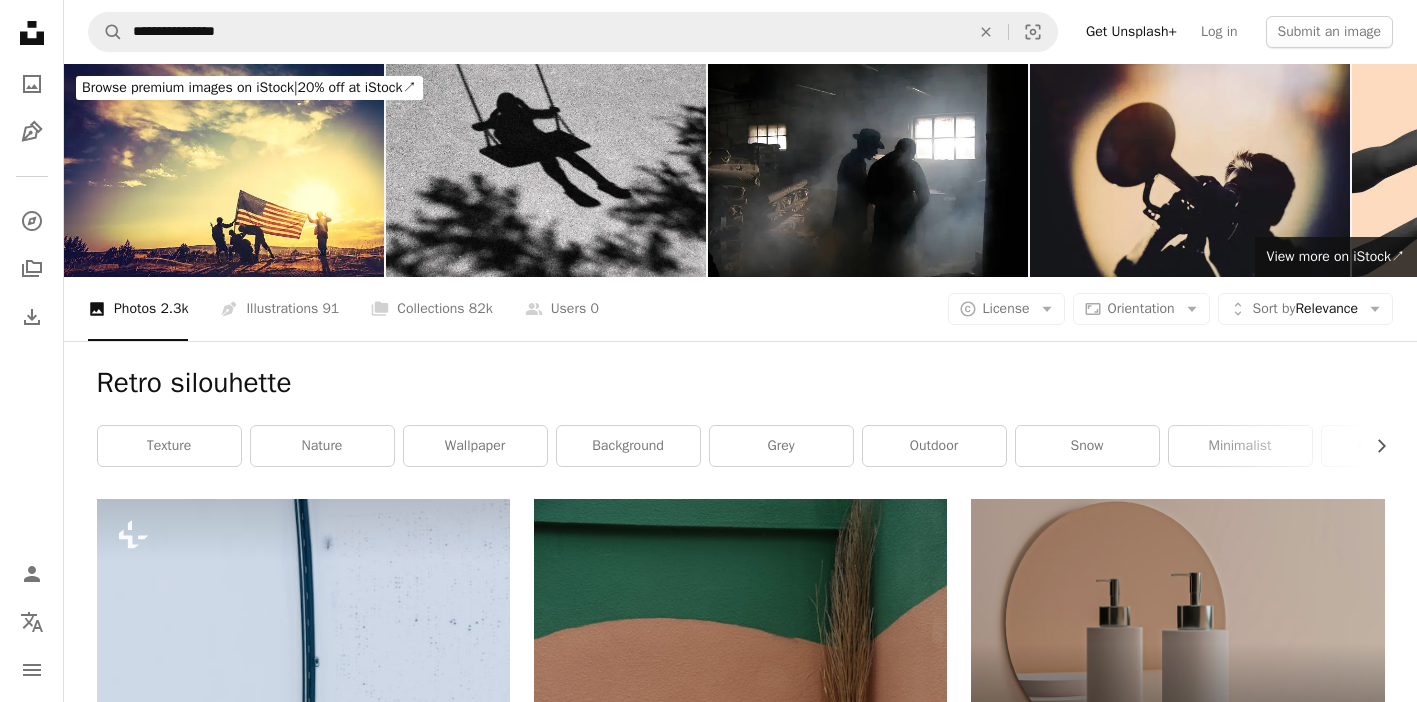 scroll, scrollTop: 0, scrollLeft: 0, axis: both 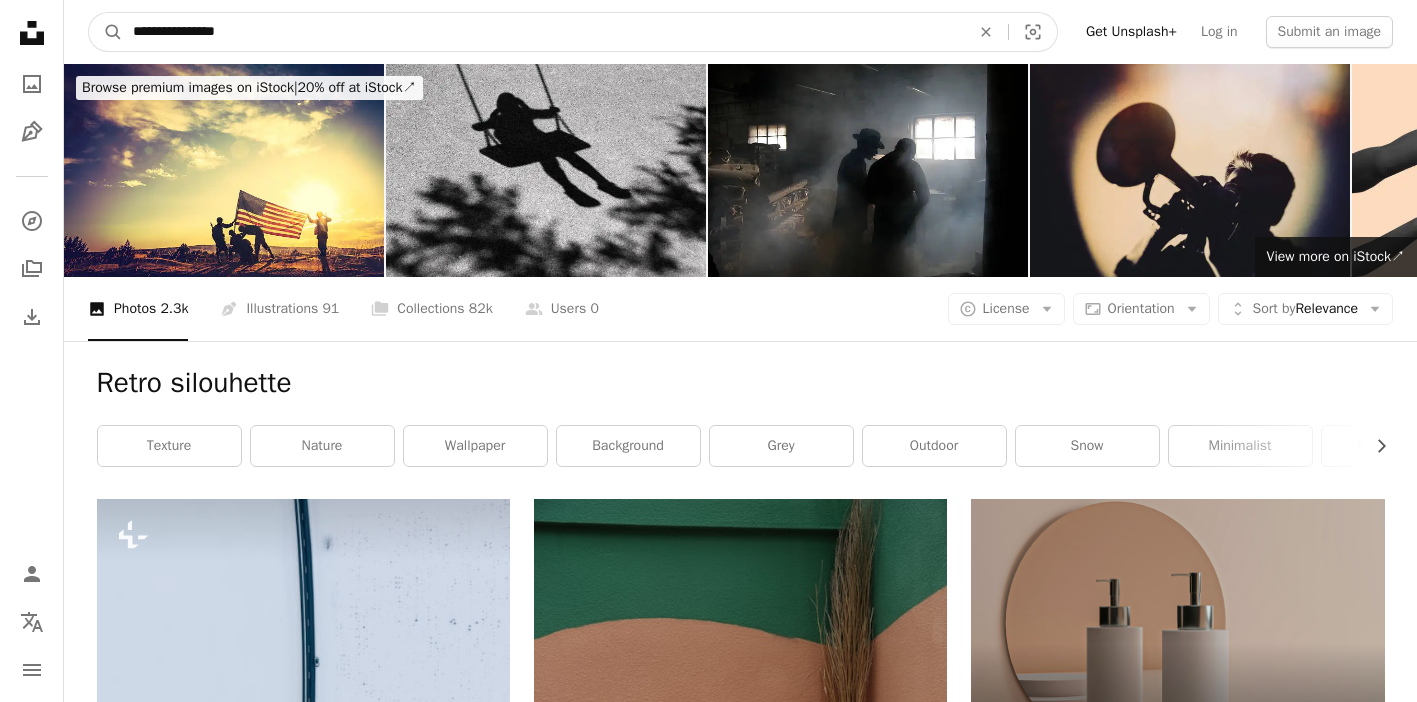 click on "**********" at bounding box center (543, 32) 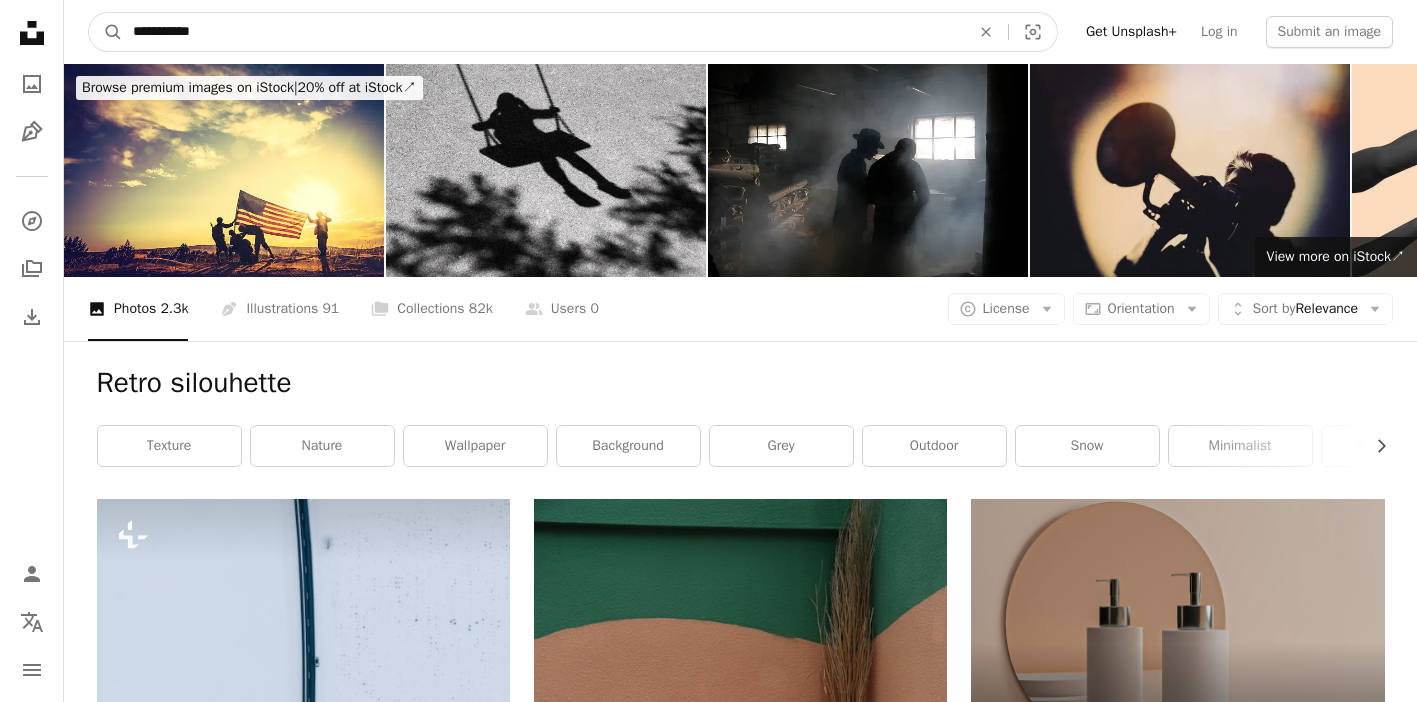 type on "**********" 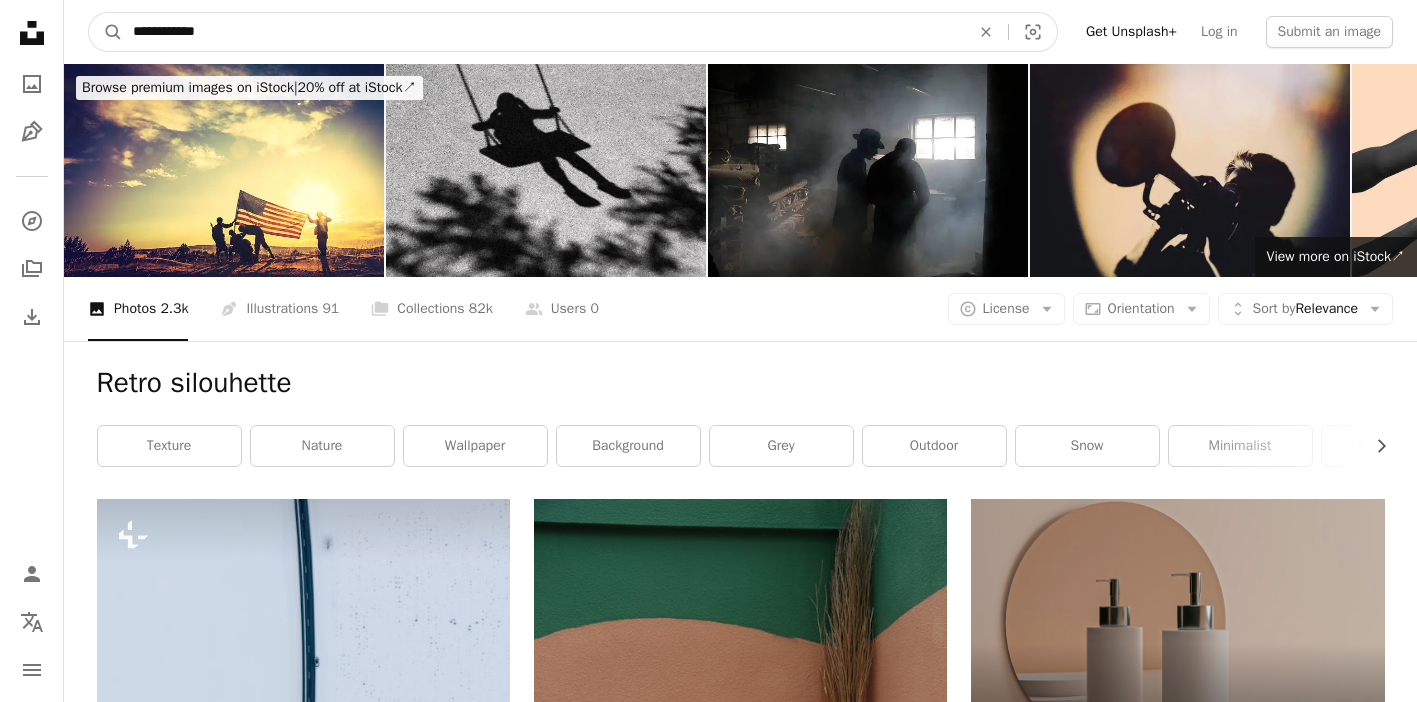 click on "A magnifying glass" at bounding box center [106, 32] 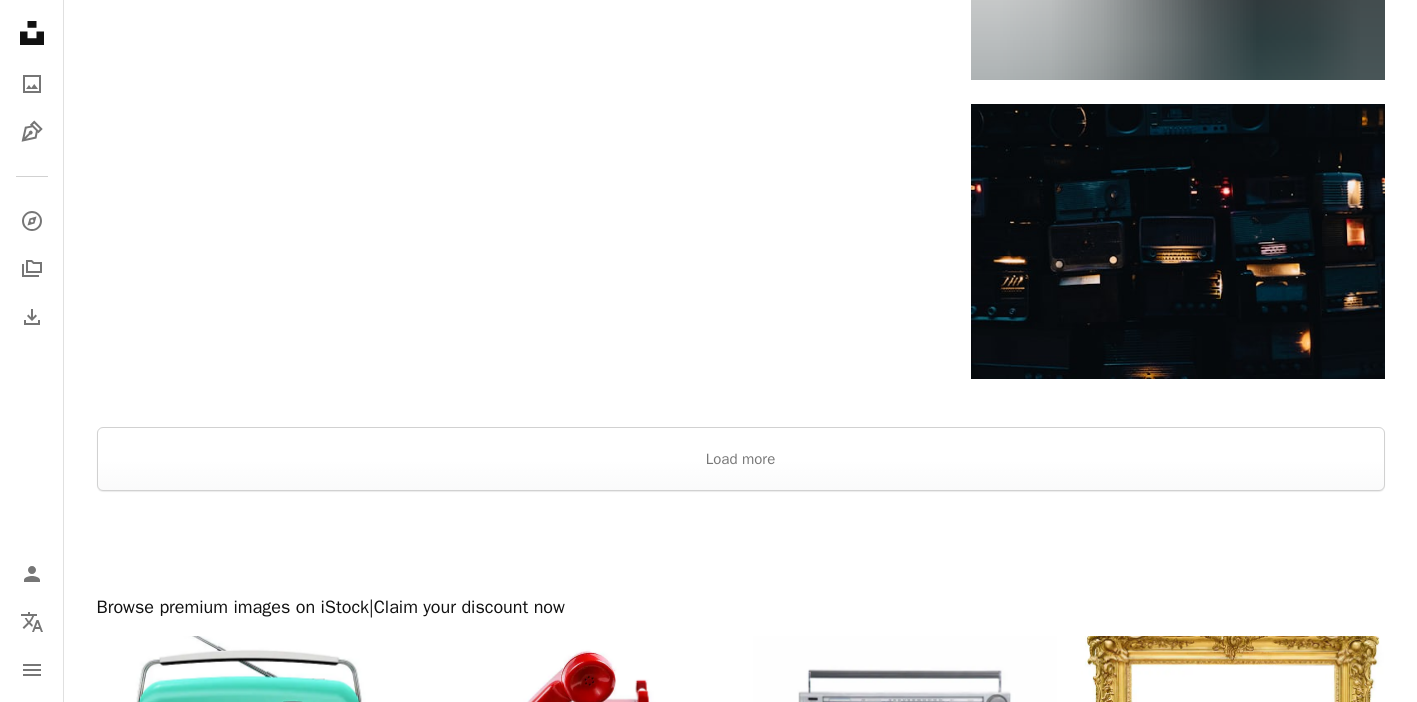scroll, scrollTop: 3070, scrollLeft: 0, axis: vertical 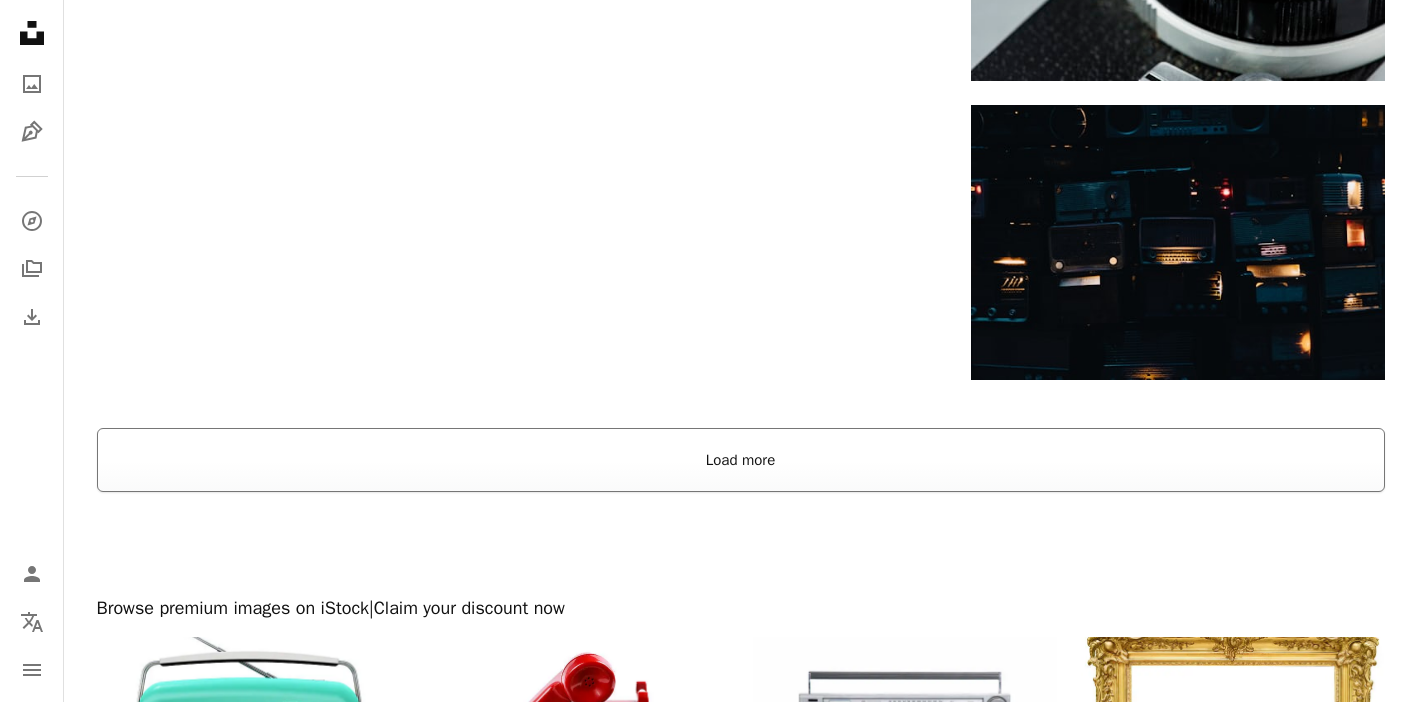 click on "Load more" at bounding box center (741, 460) 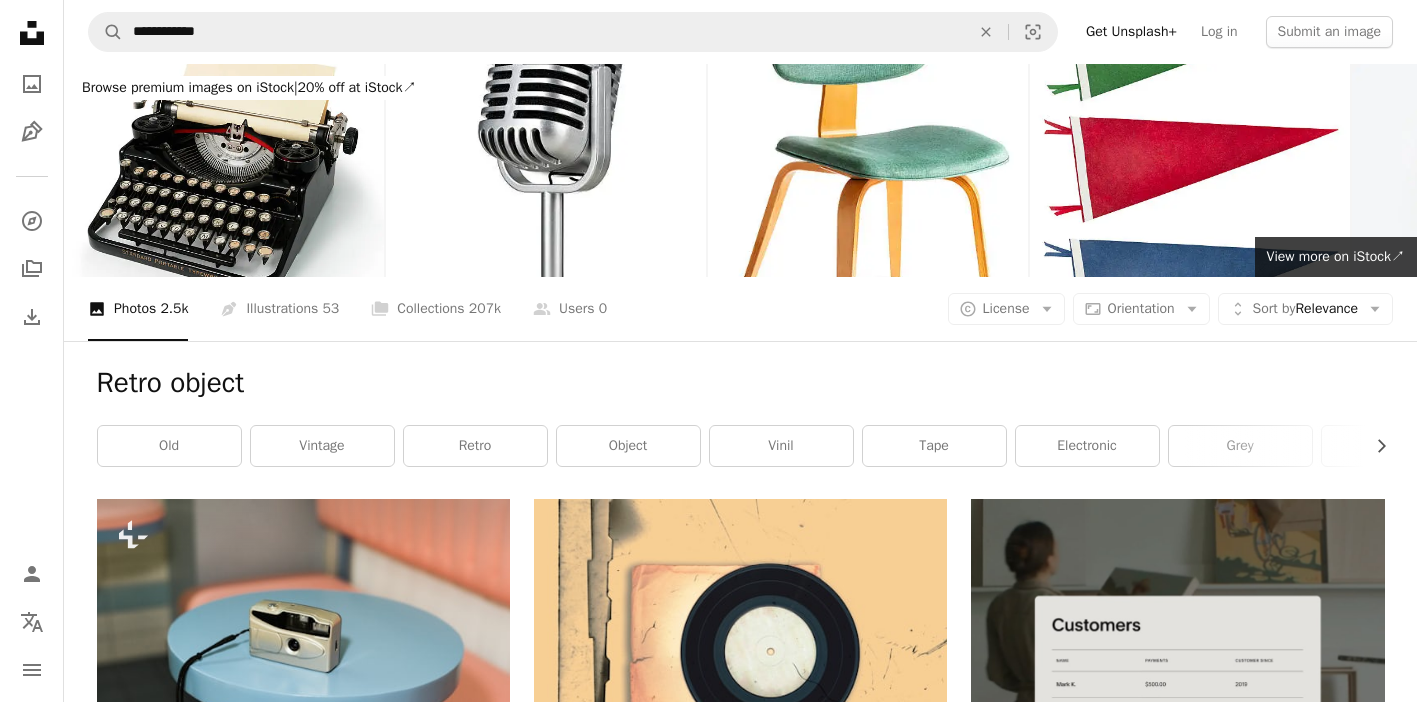 scroll, scrollTop: 0, scrollLeft: 0, axis: both 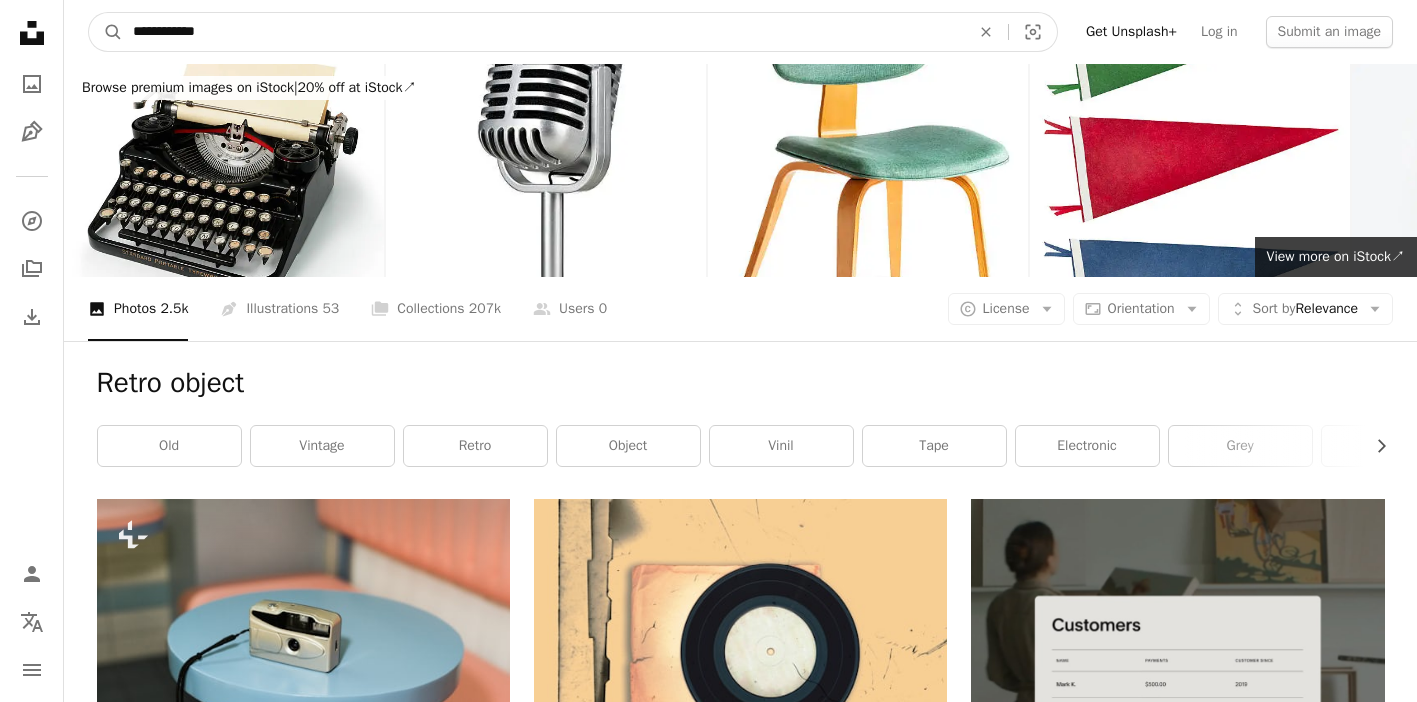 click on "**********" at bounding box center [543, 32] 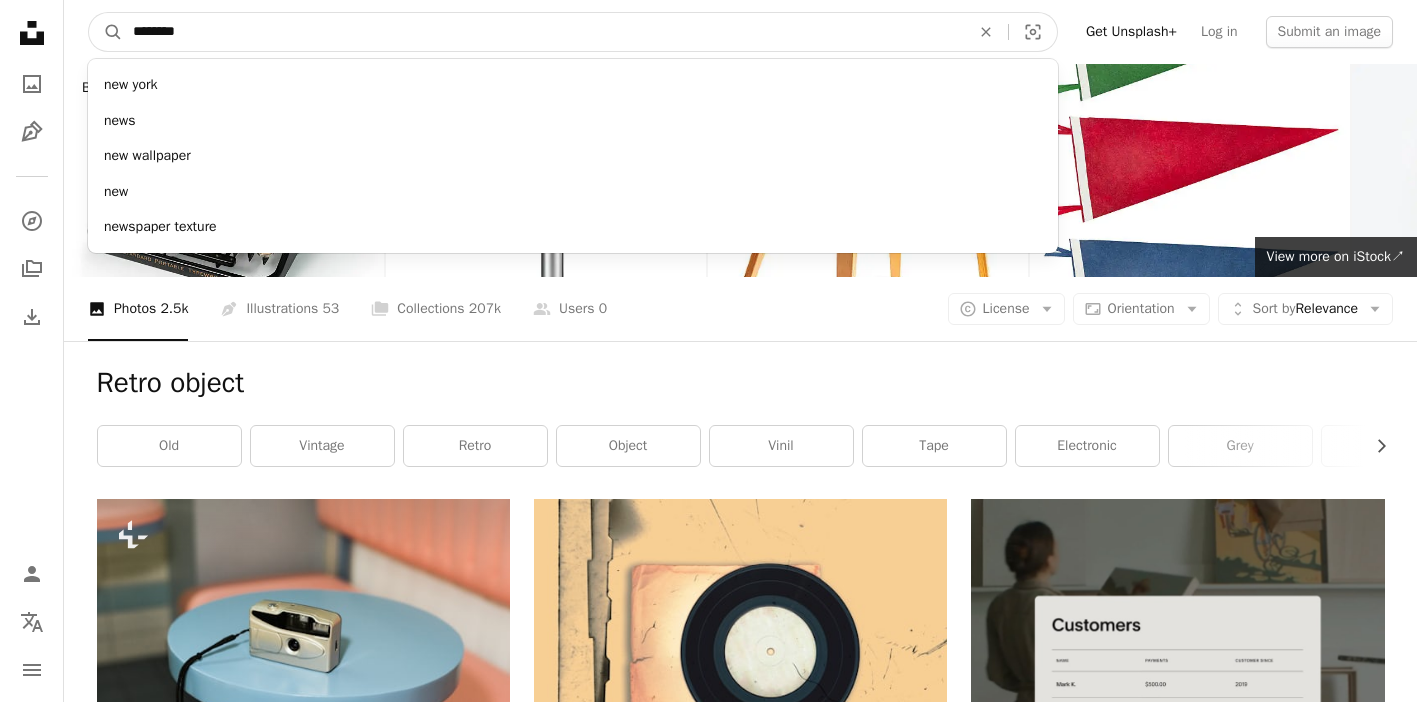 type on "********" 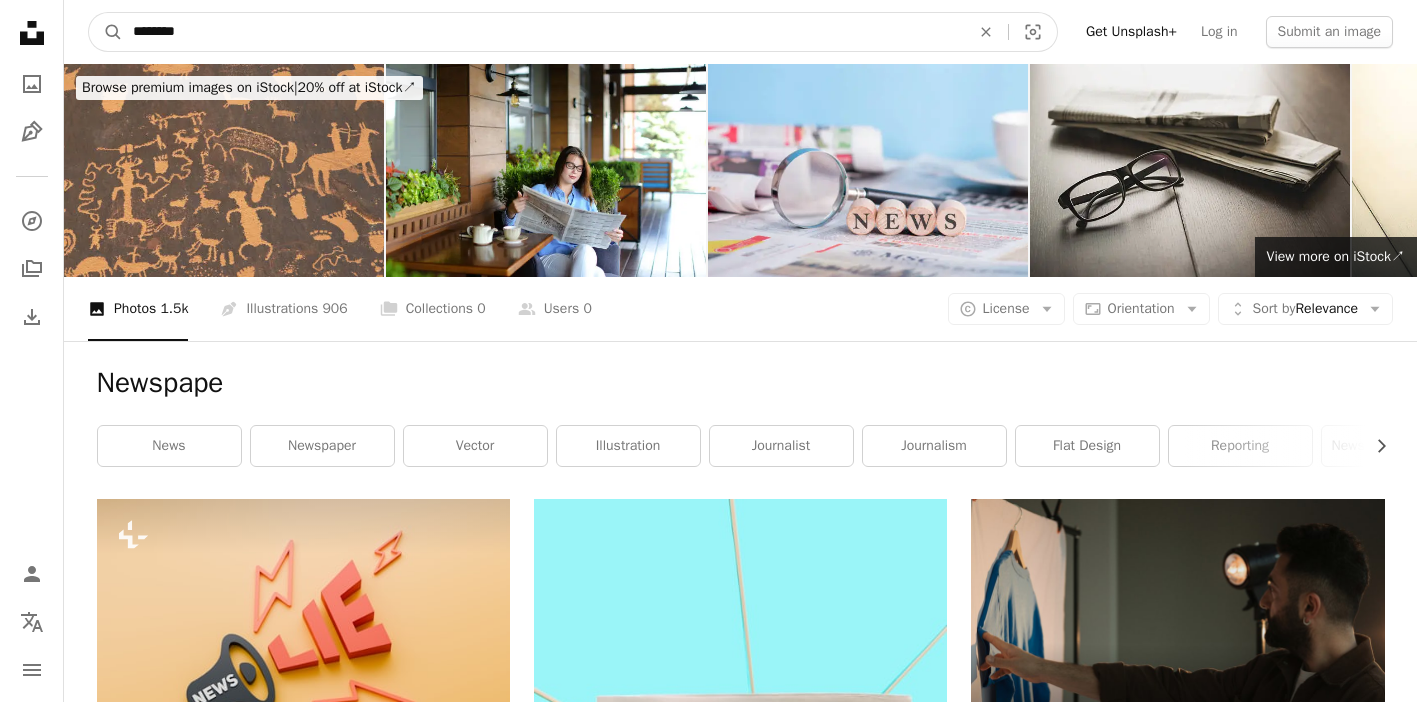 click on "********" at bounding box center (543, 32) 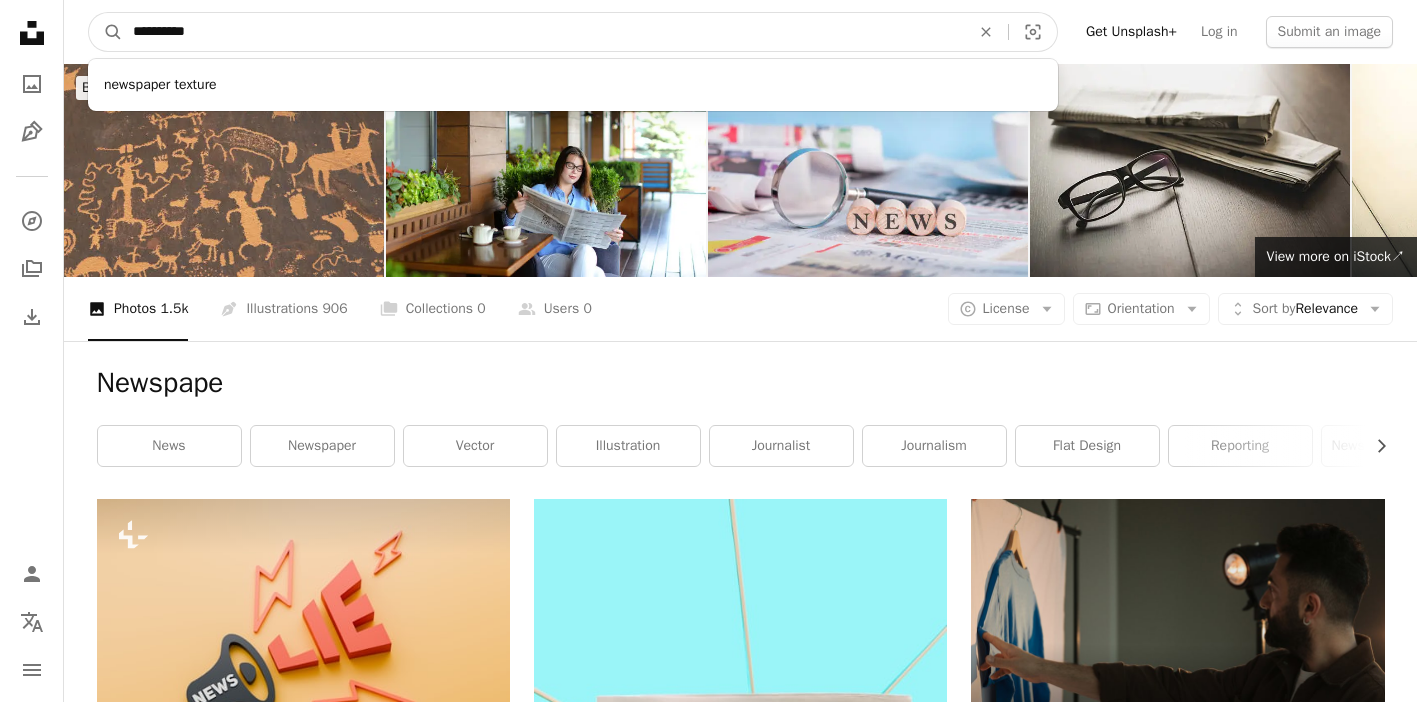 type on "*********" 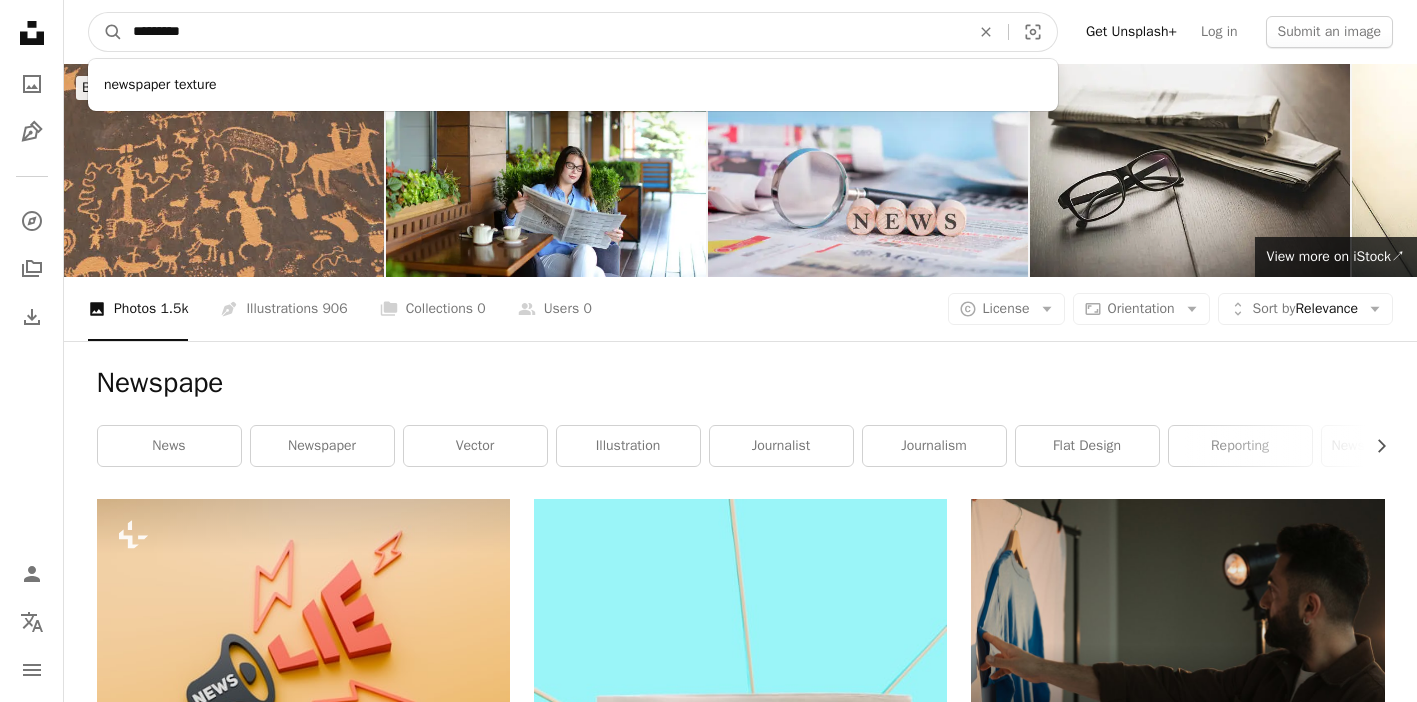 click on "A magnifying glass" at bounding box center [106, 32] 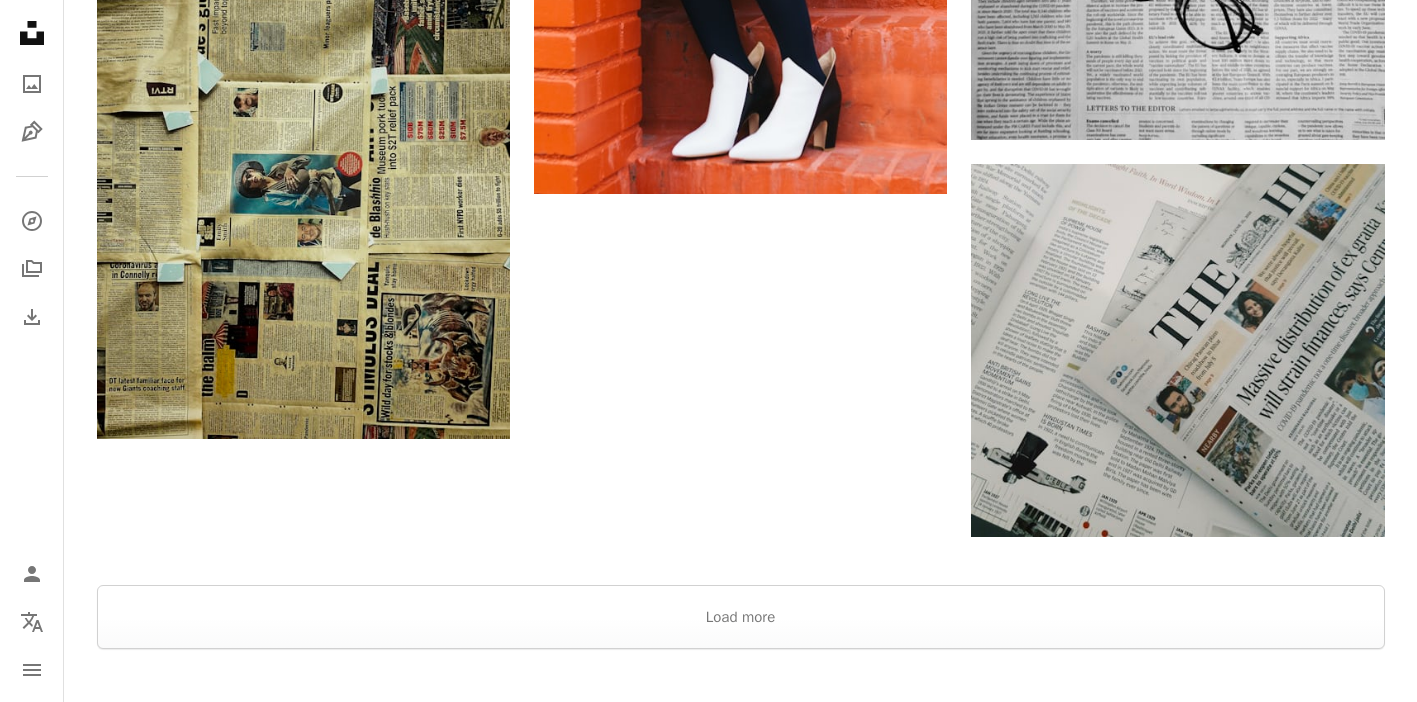 scroll, scrollTop: 3307, scrollLeft: 0, axis: vertical 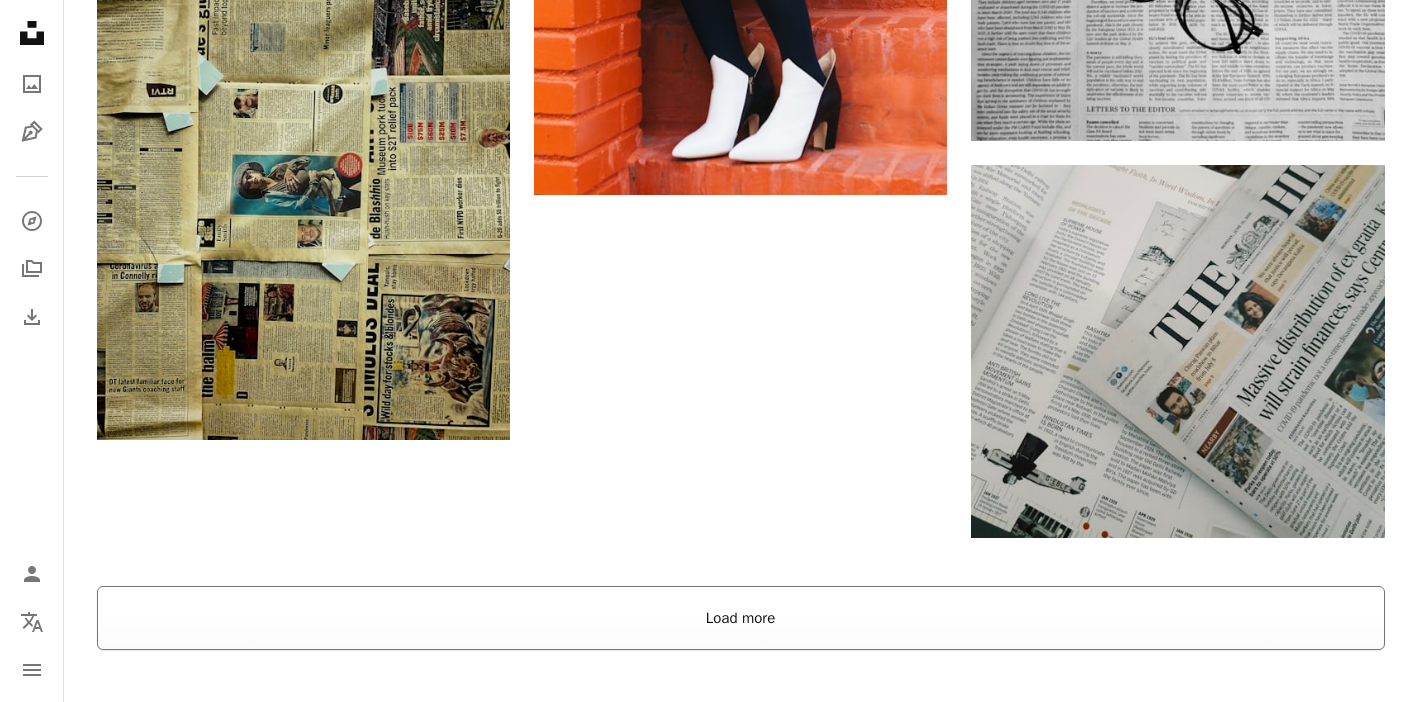click on "Load more" at bounding box center (741, 618) 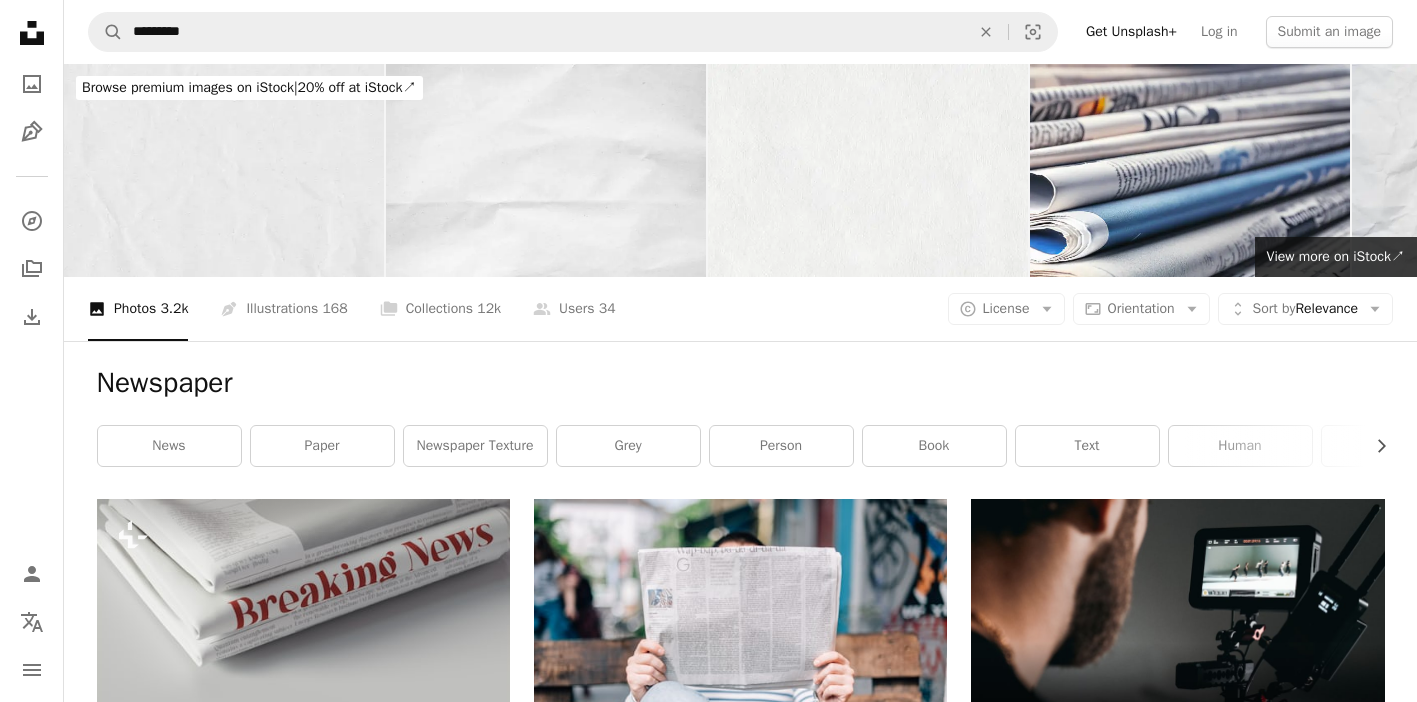 scroll, scrollTop: 0, scrollLeft: 0, axis: both 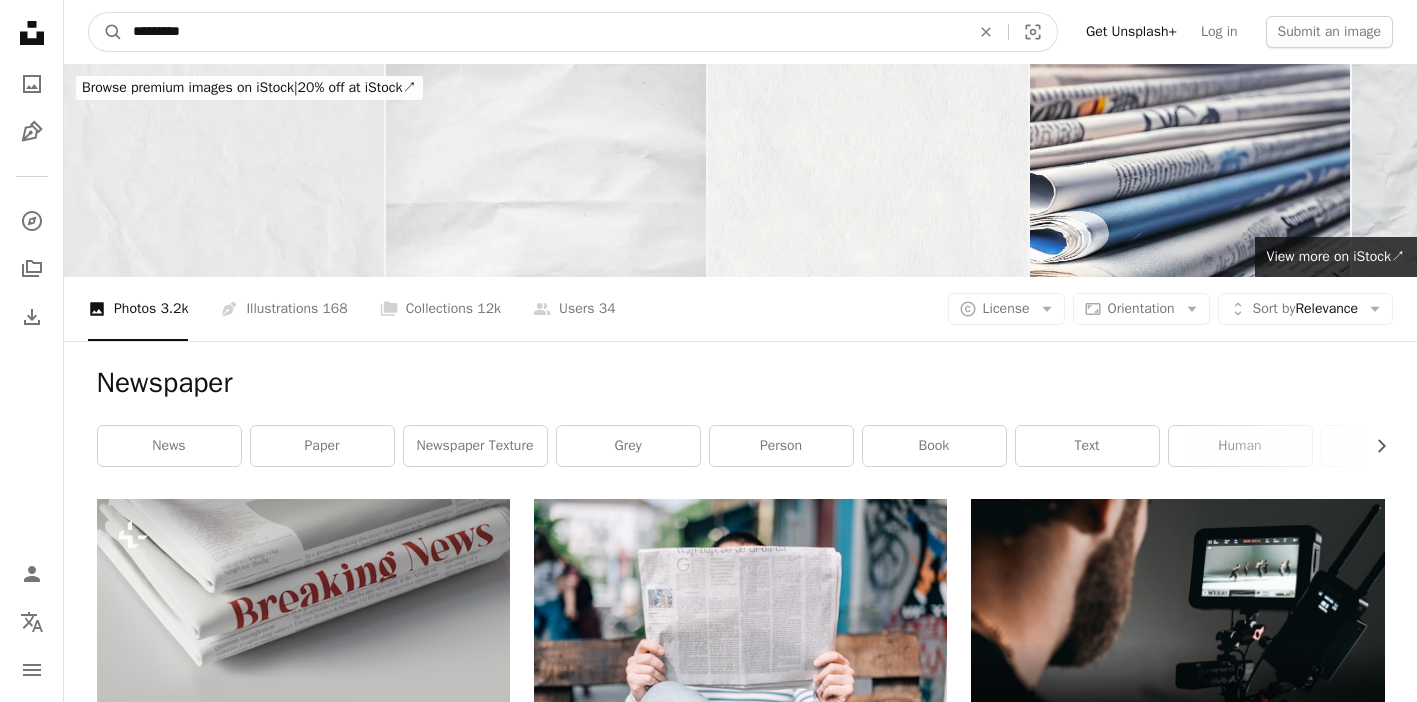 click on "*********" at bounding box center [543, 32] 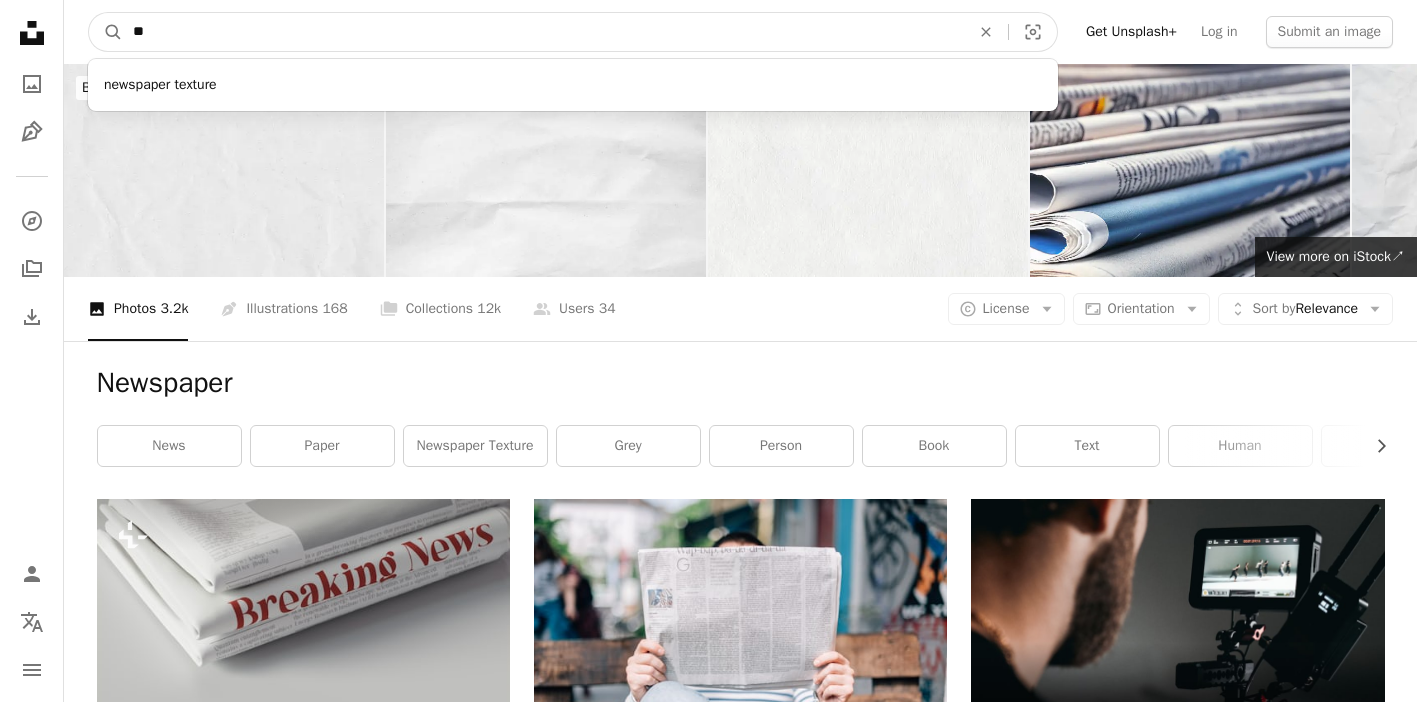 type on "***" 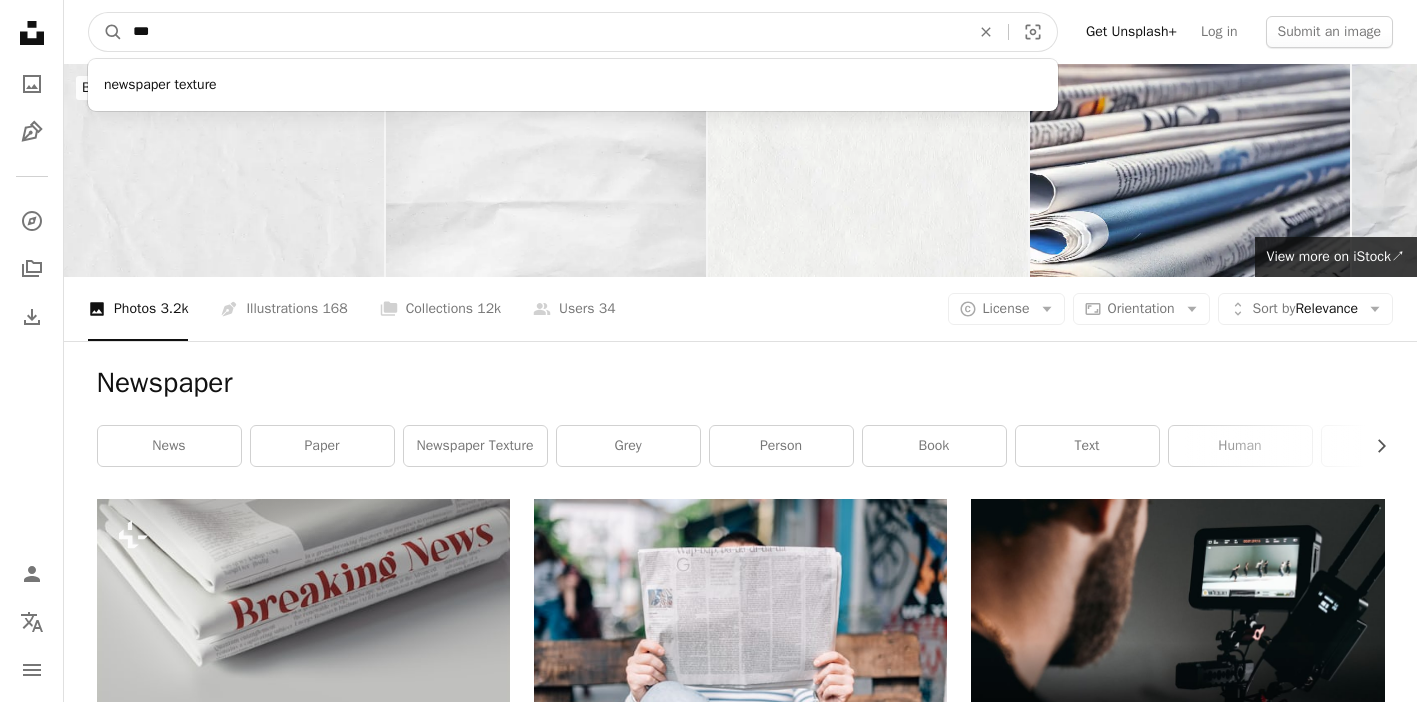 click on "A magnifying glass" at bounding box center (106, 32) 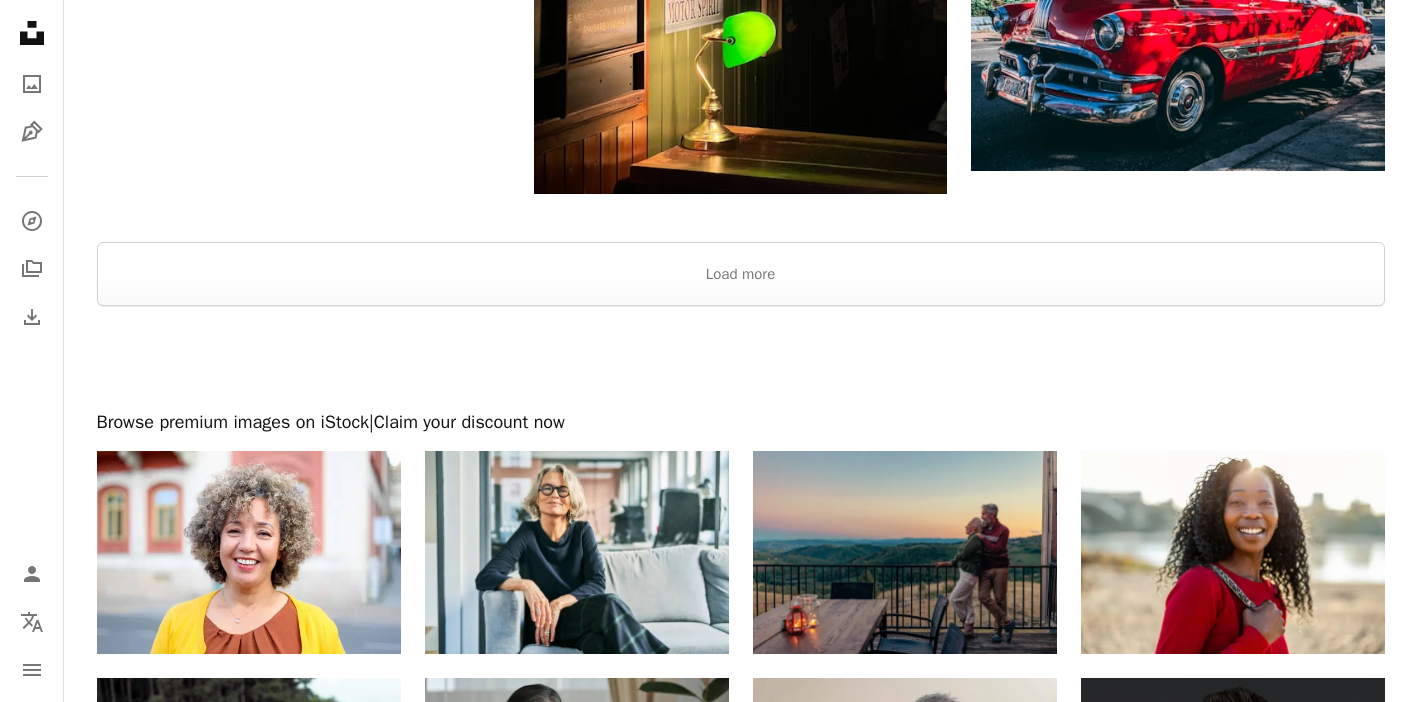 scroll, scrollTop: 3644, scrollLeft: 0, axis: vertical 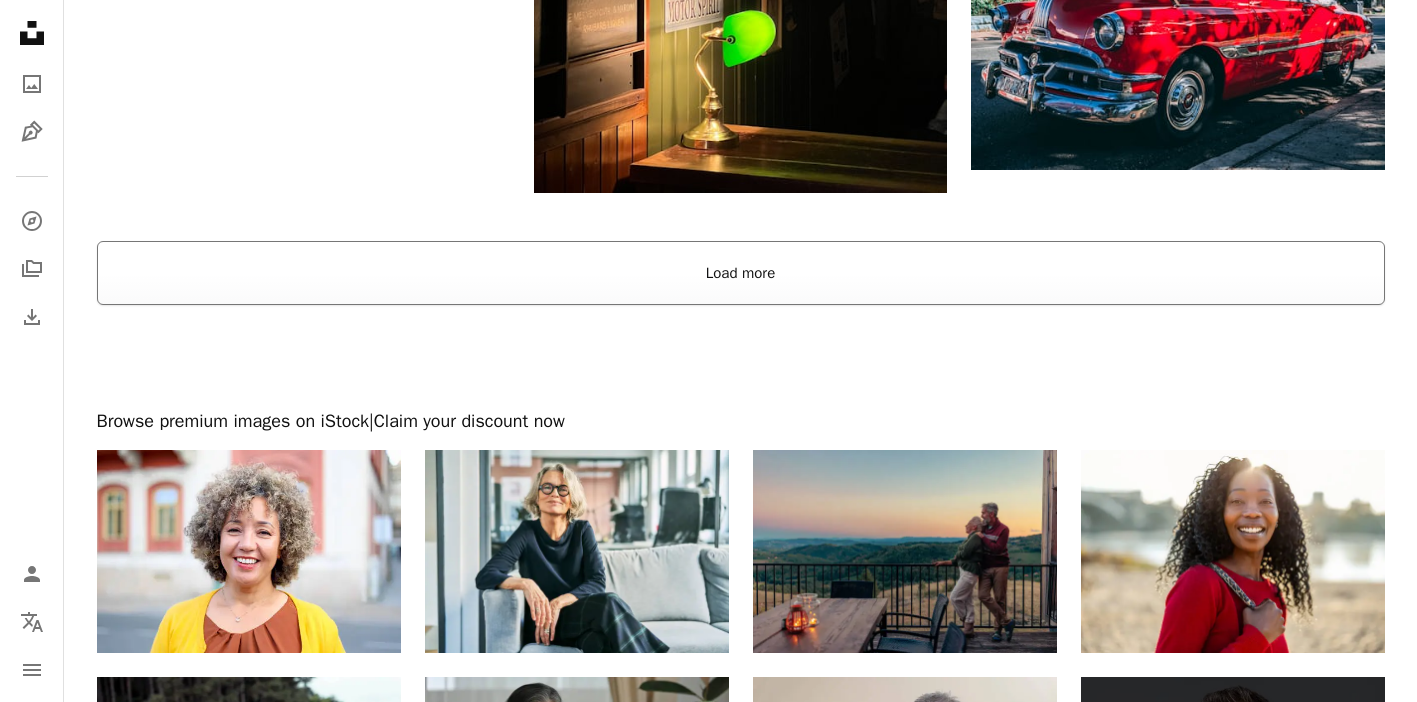 click on "Load more" at bounding box center [741, 273] 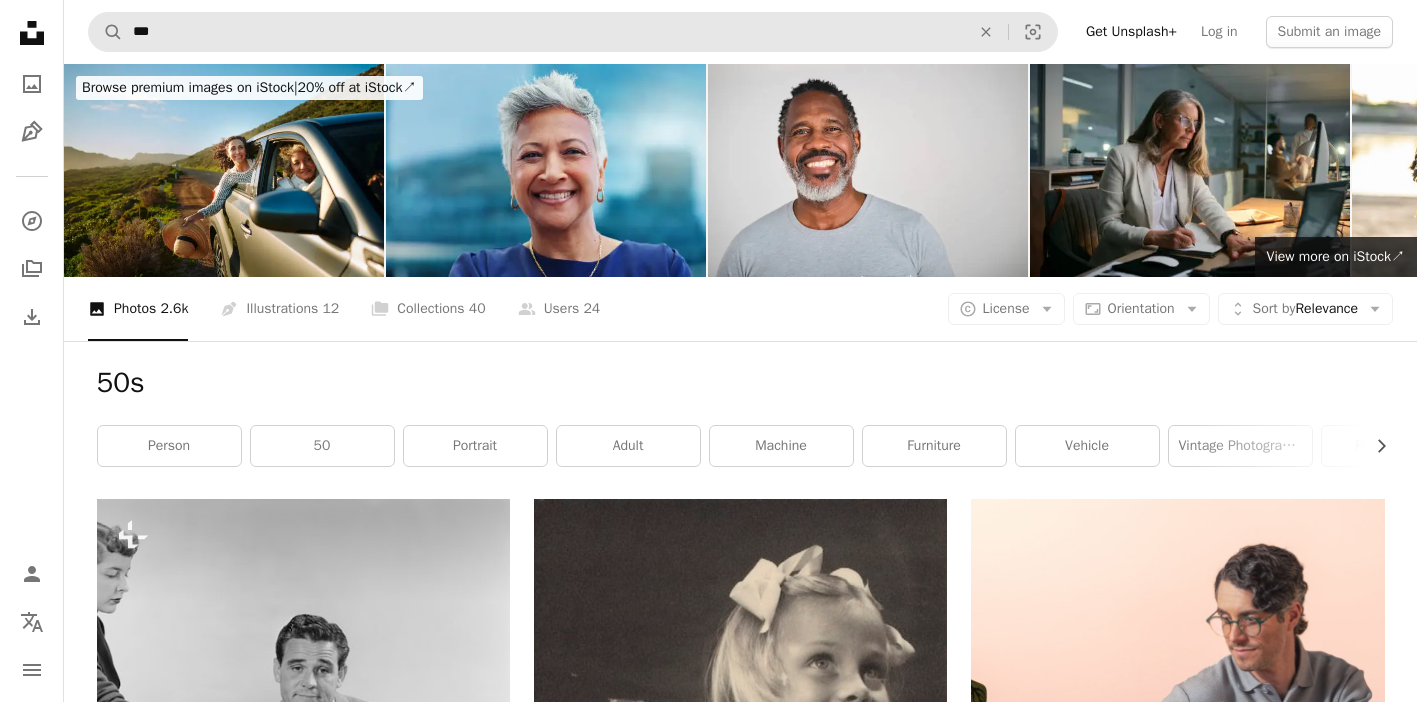 scroll, scrollTop: 0, scrollLeft: 0, axis: both 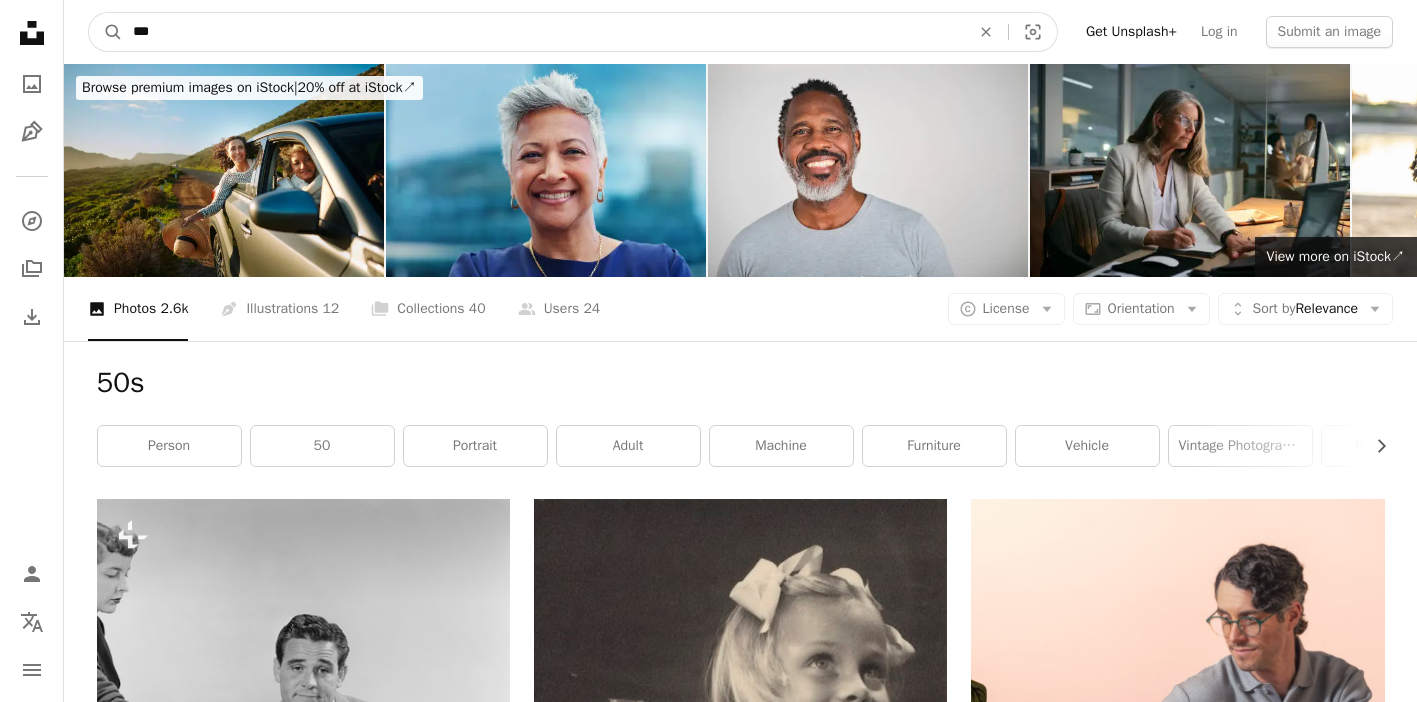 click on "***" at bounding box center [543, 32] 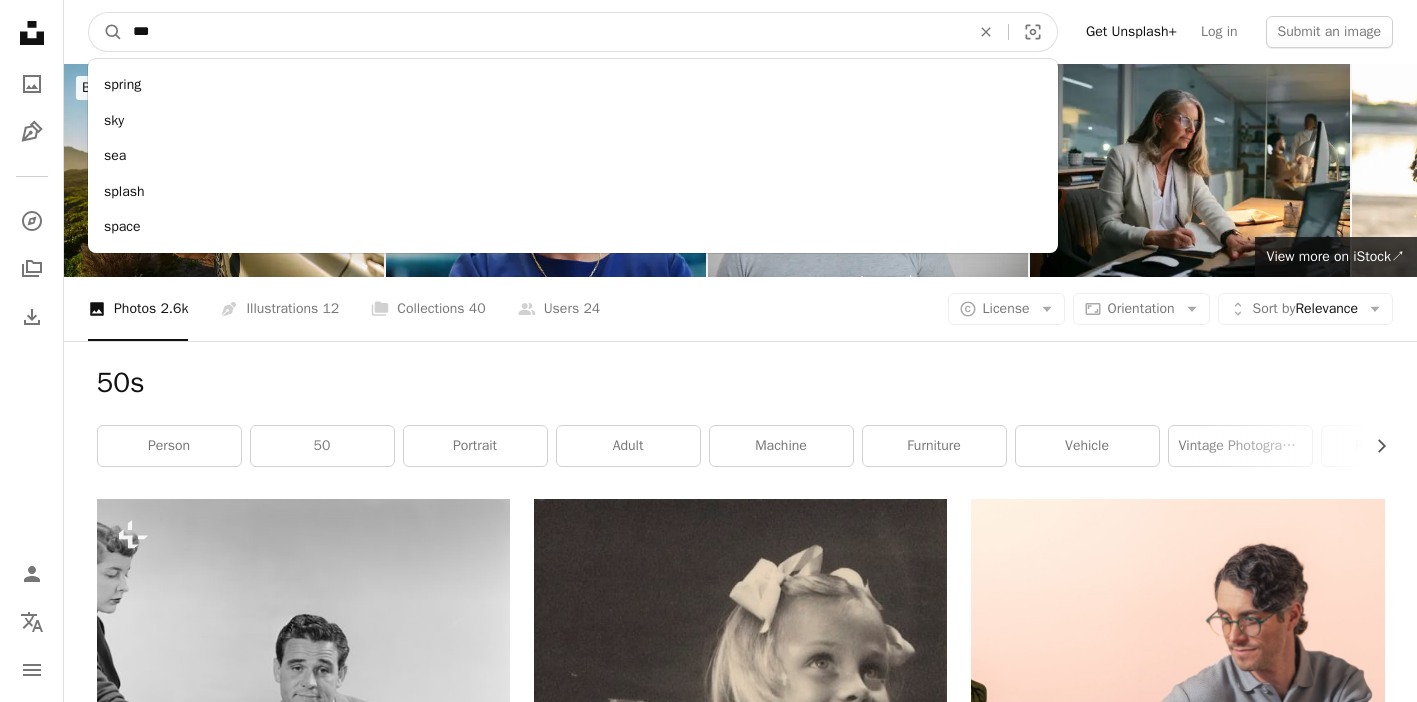 type on "*" 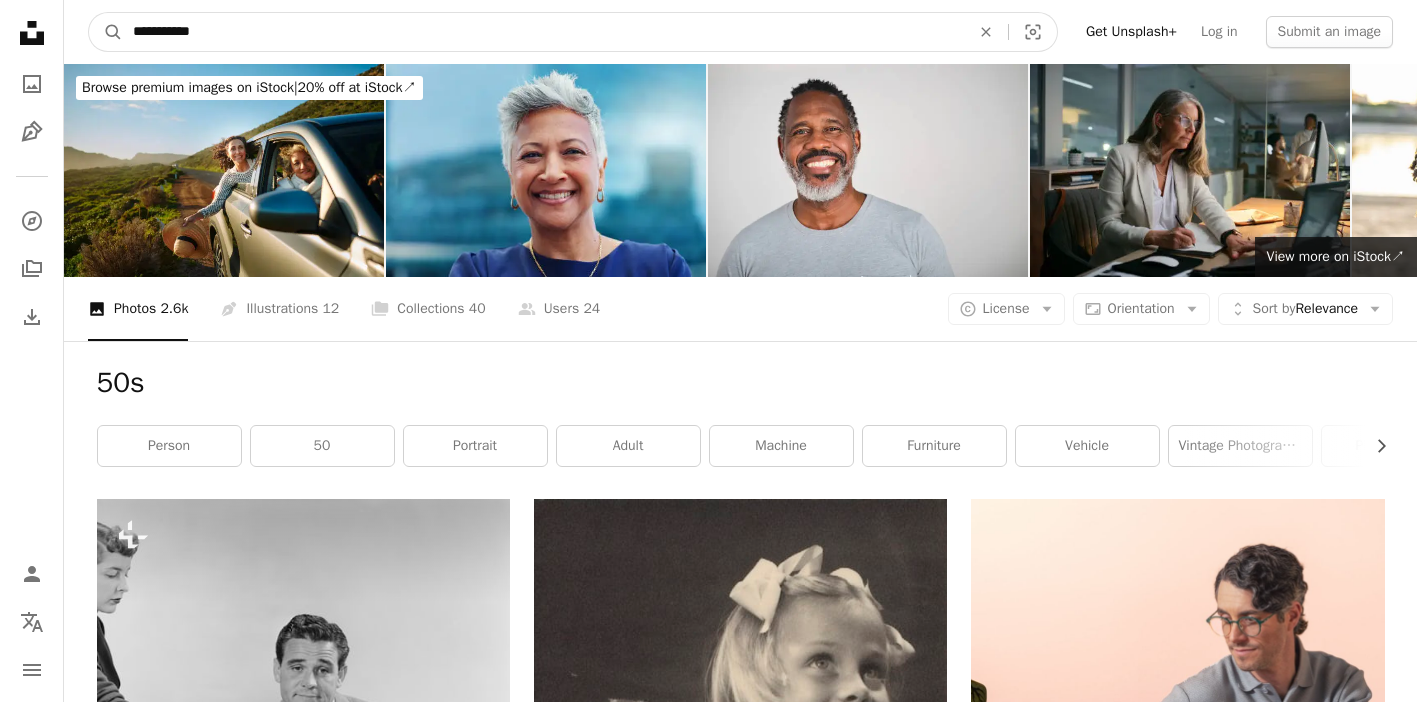type on "**********" 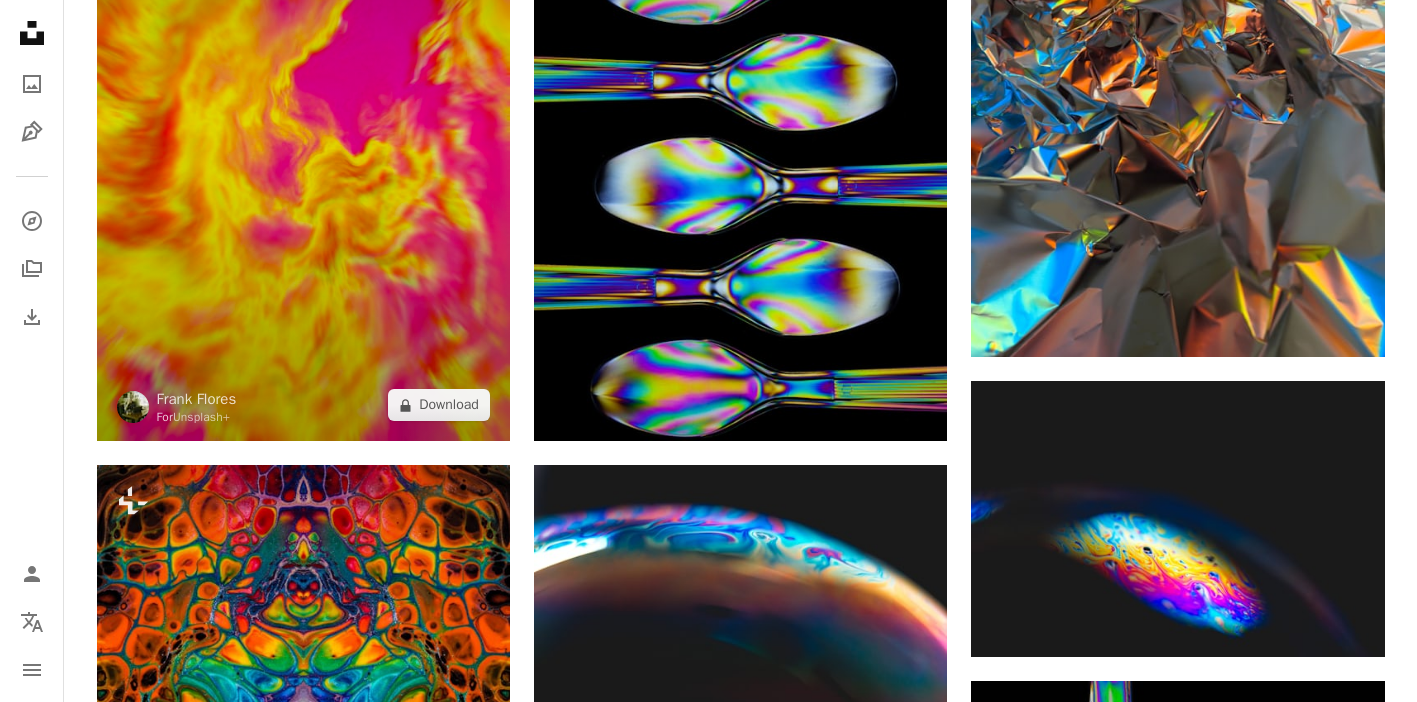 scroll, scrollTop: 1322, scrollLeft: 0, axis: vertical 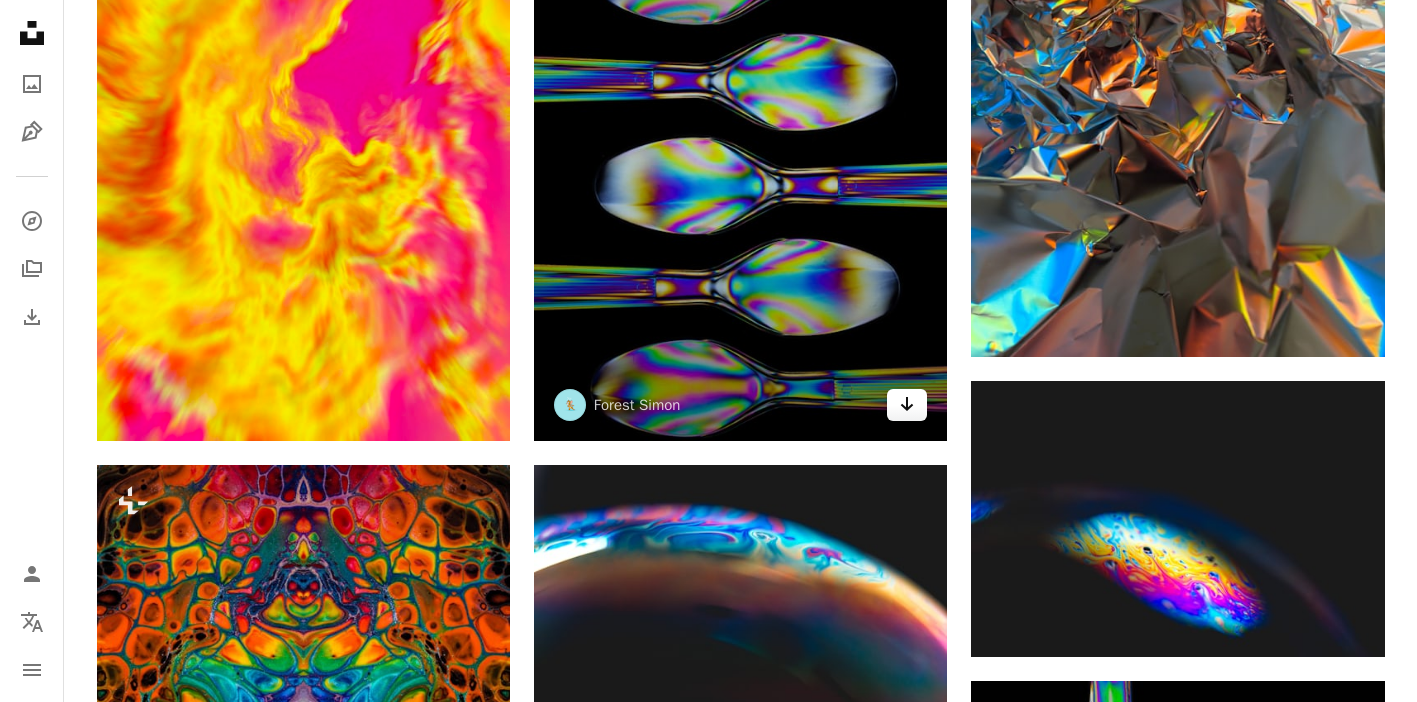 click on "Arrow pointing down" 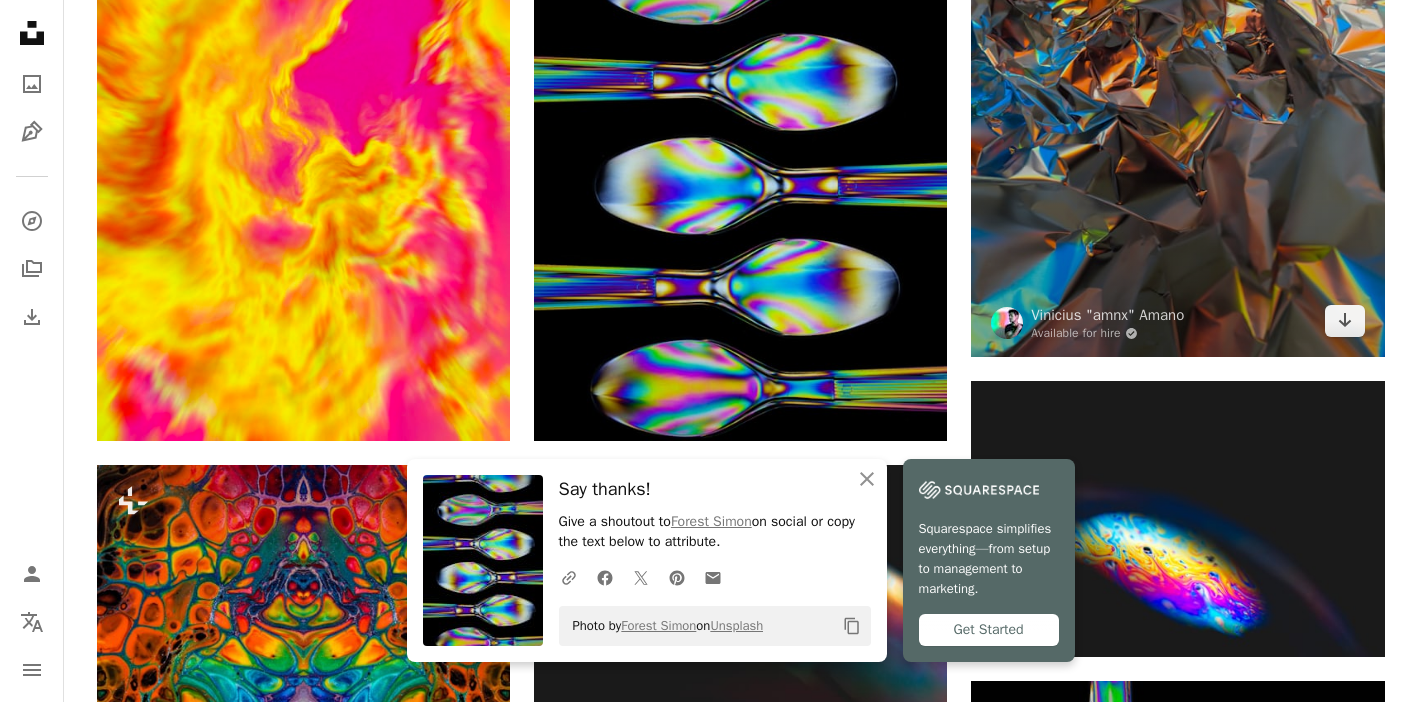 click at bounding box center [1177, 47] 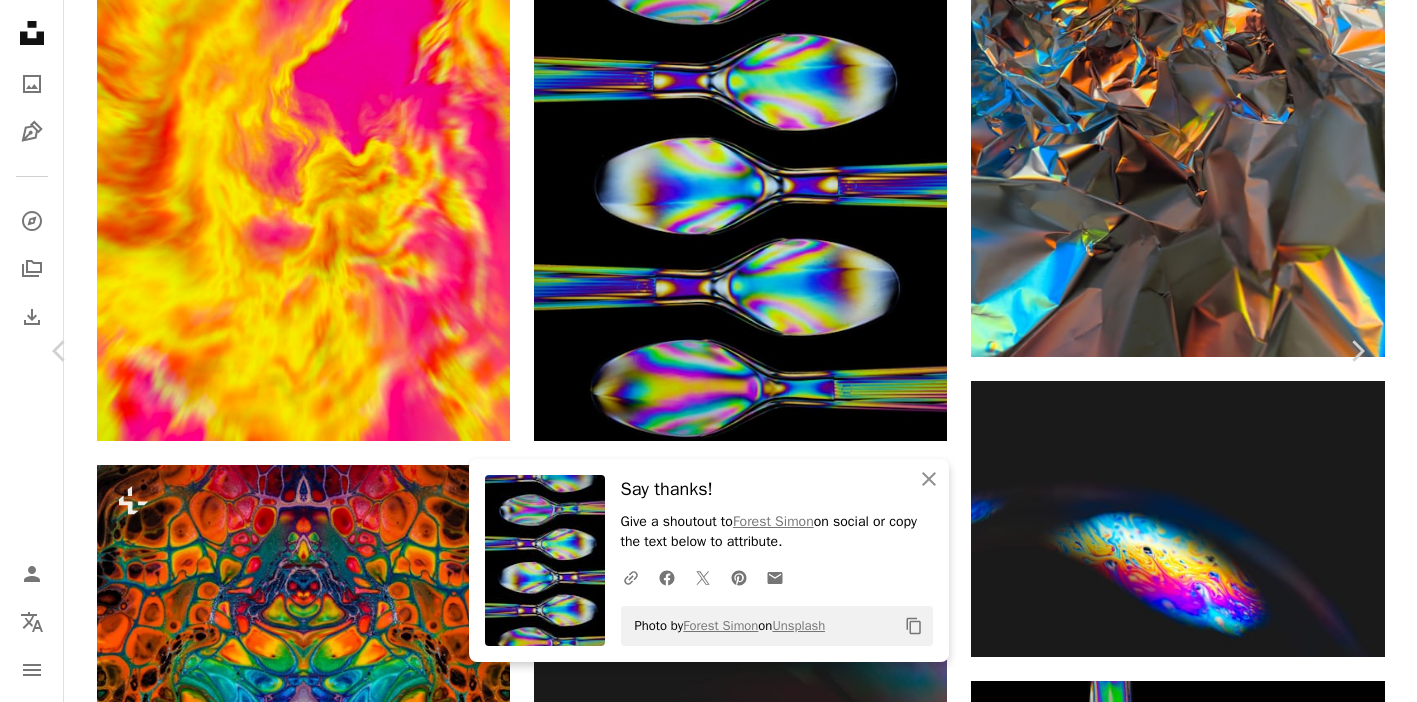click on "A forward-right arrow Share Info icon Info More Actions this was a color test I was doing with lighting on RGB colors and how the colors affected a piece of creased aluminum.
looks like a mountain for me, what do you guys think? A map marker [CITY], [COUNTRY] Calendar outlined Published on [DATE] Camera [BRAND], [MODEL] Safety Free to use under the Unsplash License wallpaper background abstract texture paper colorful abstract background texture background color background neon colors" at bounding box center (708, 4402) 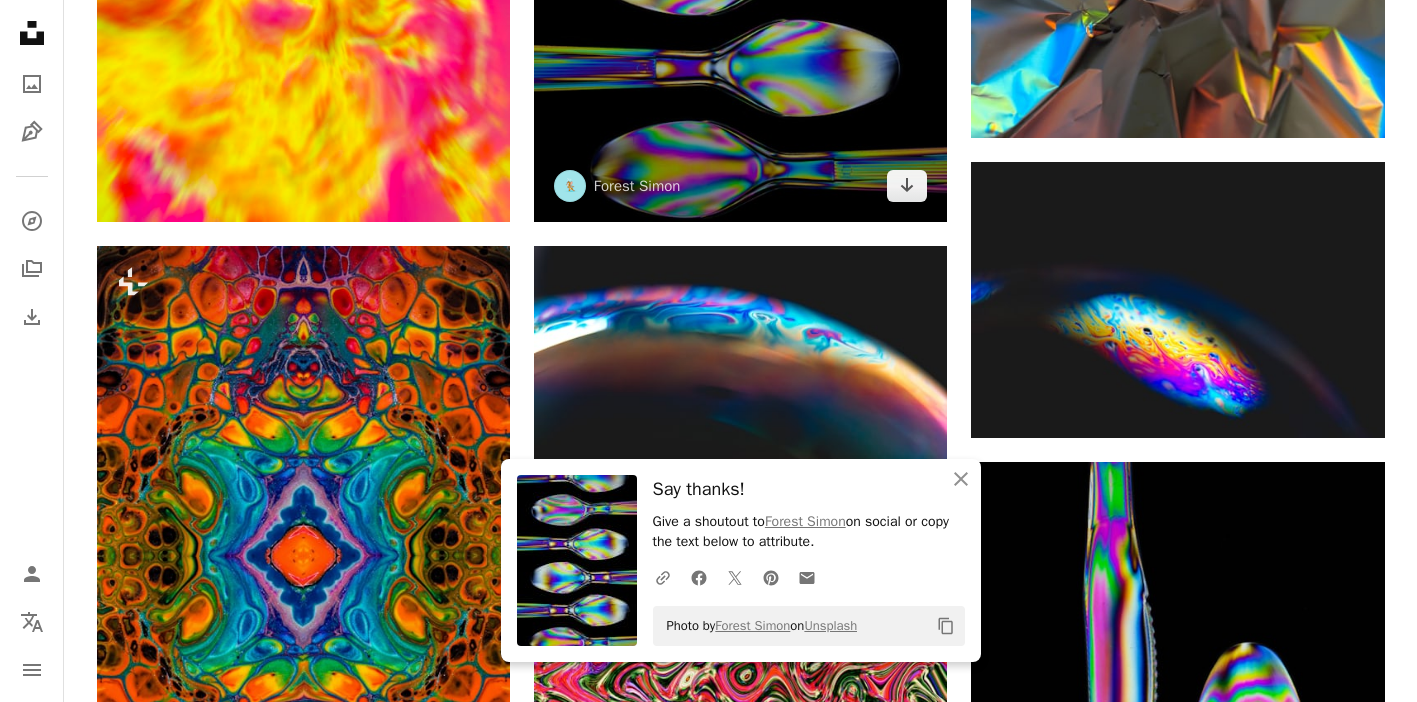 scroll, scrollTop: 1548, scrollLeft: 0, axis: vertical 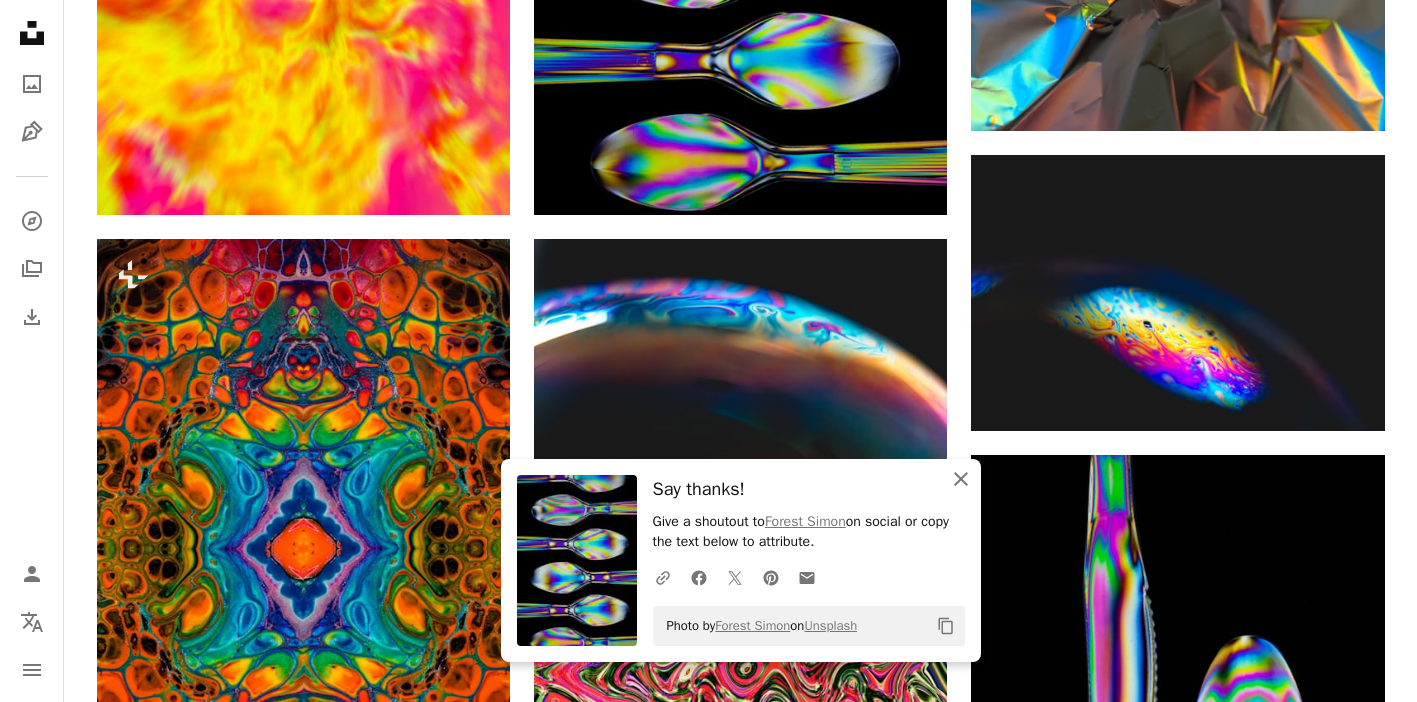 click 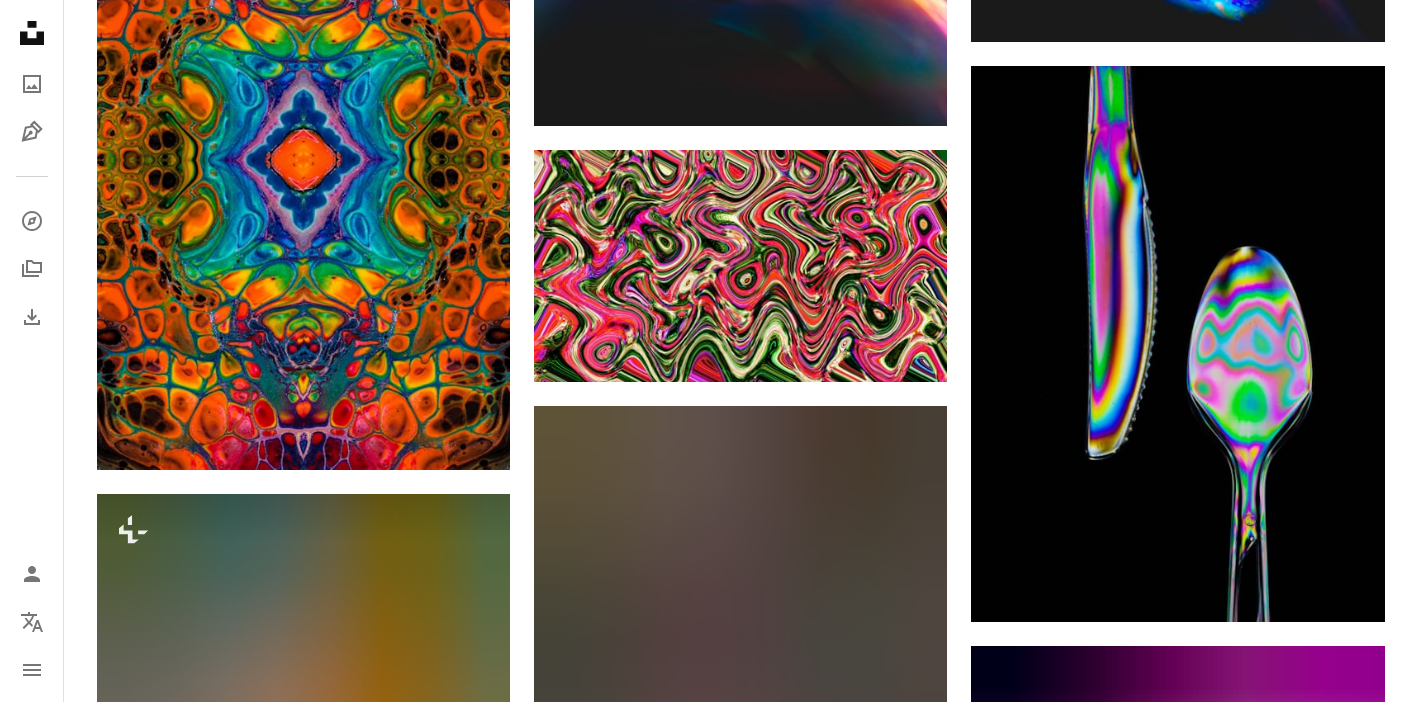 scroll, scrollTop: 2161, scrollLeft: 0, axis: vertical 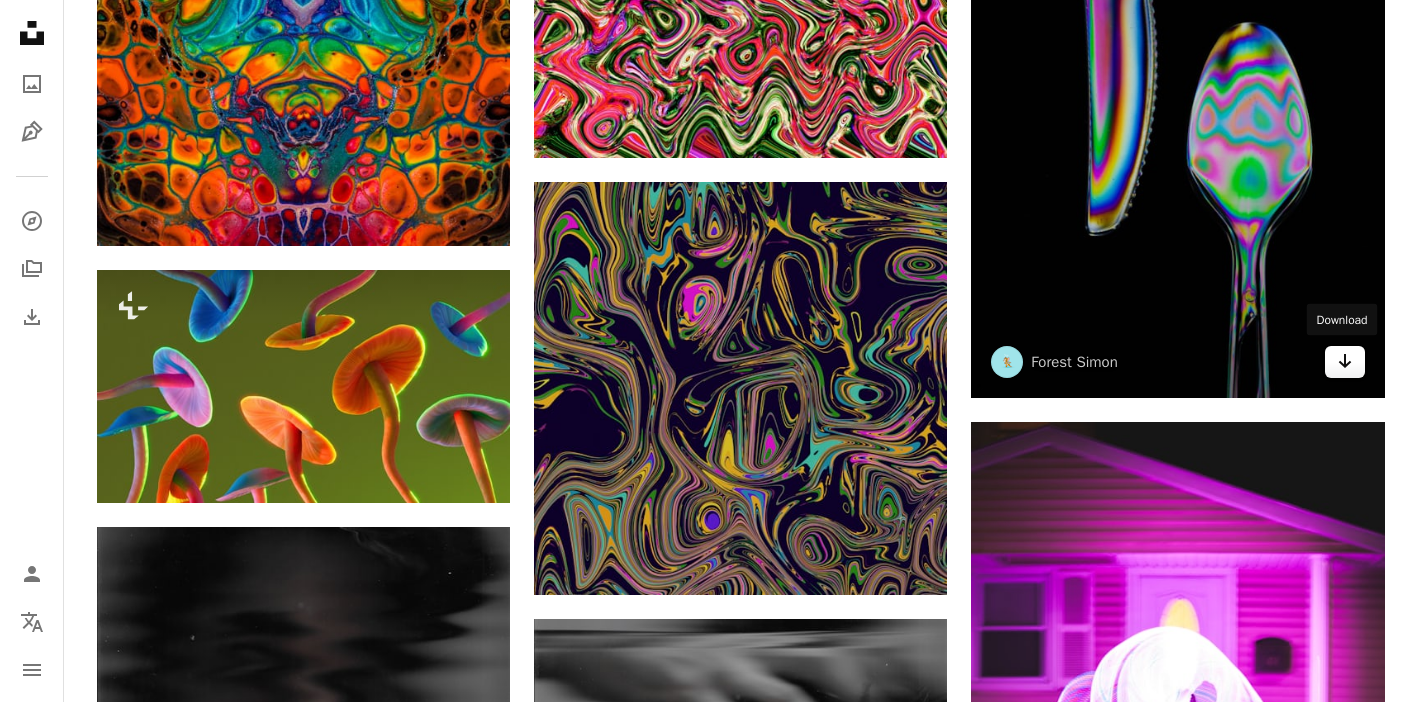 click on "Arrow pointing down" 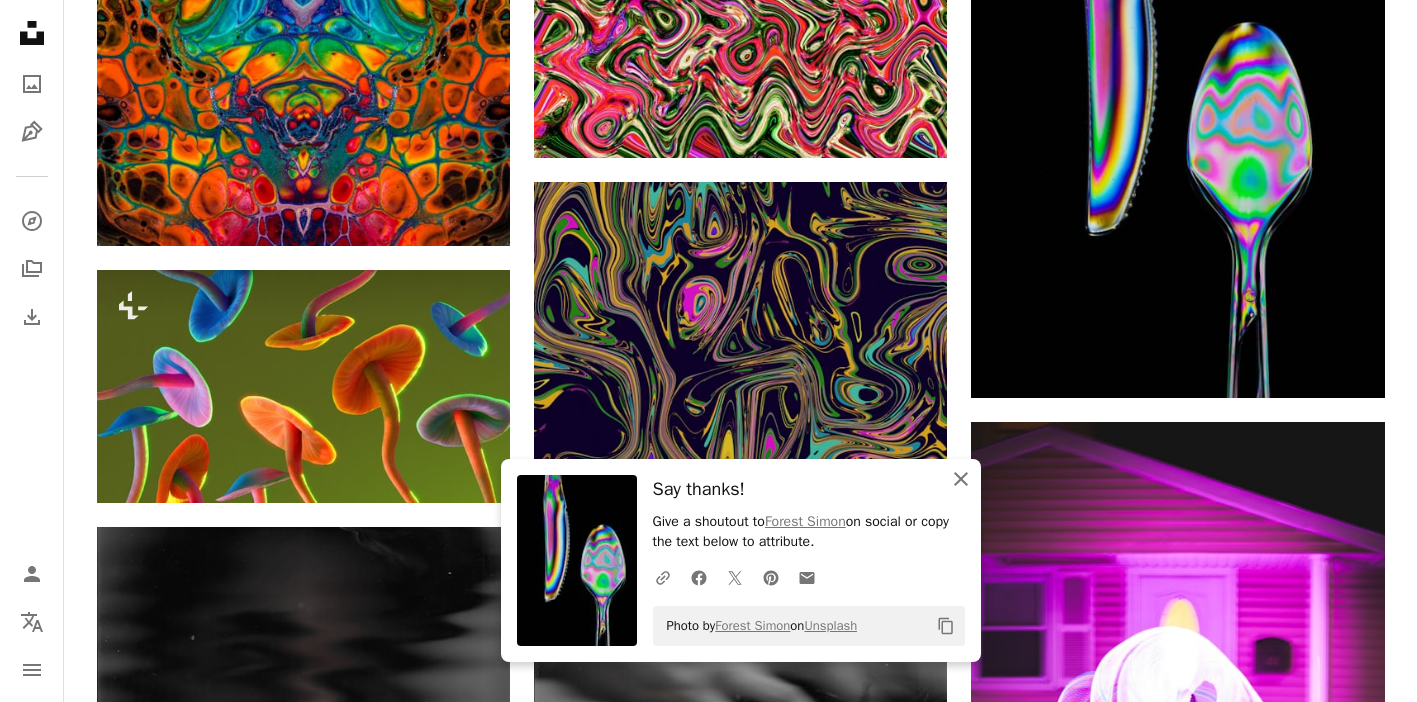 click on "An X shape" 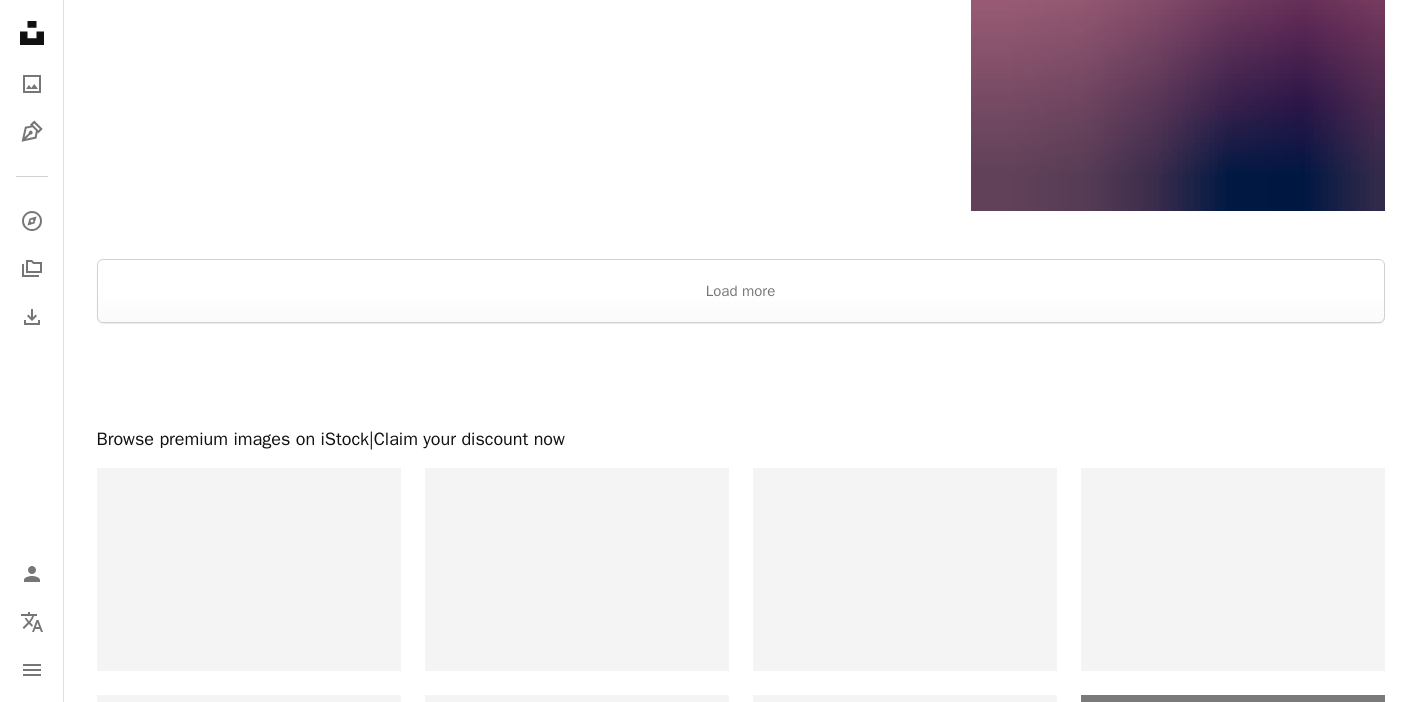 scroll, scrollTop: 4250, scrollLeft: 0, axis: vertical 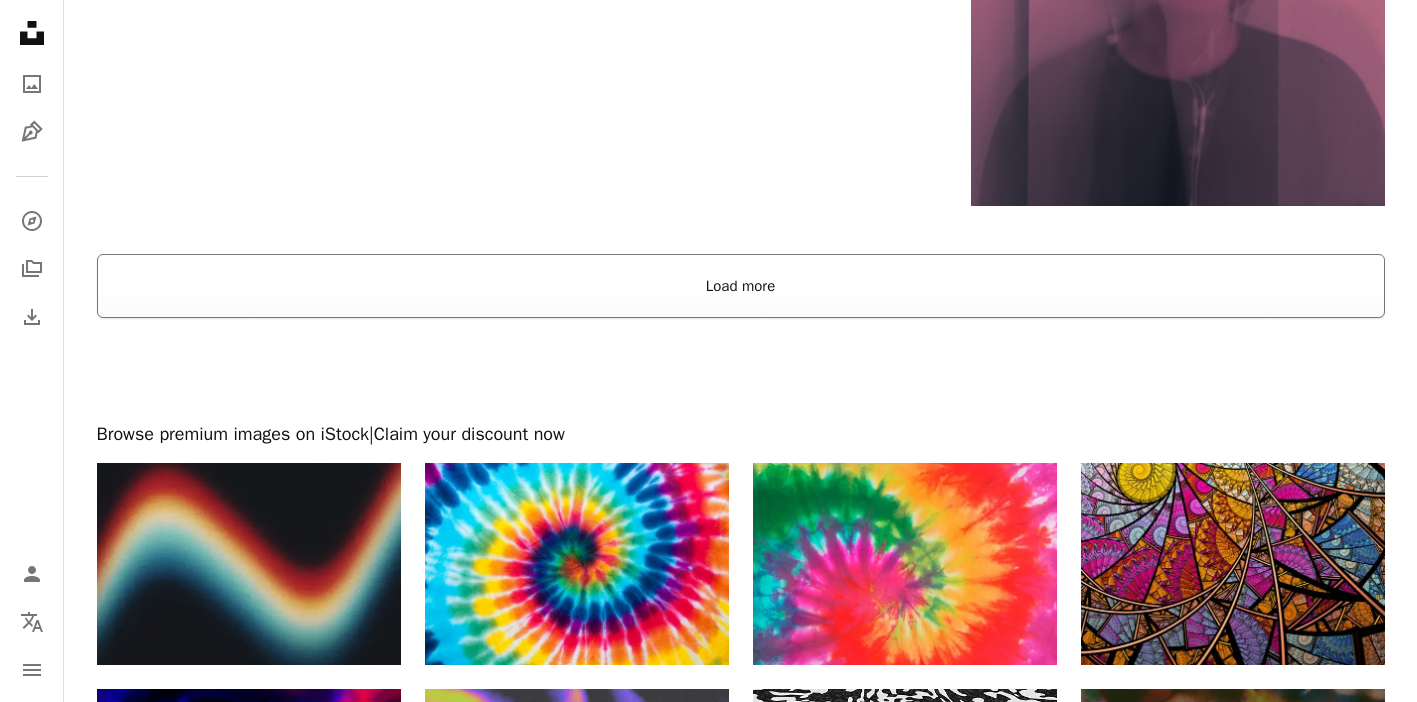click on "Load more" at bounding box center (741, 286) 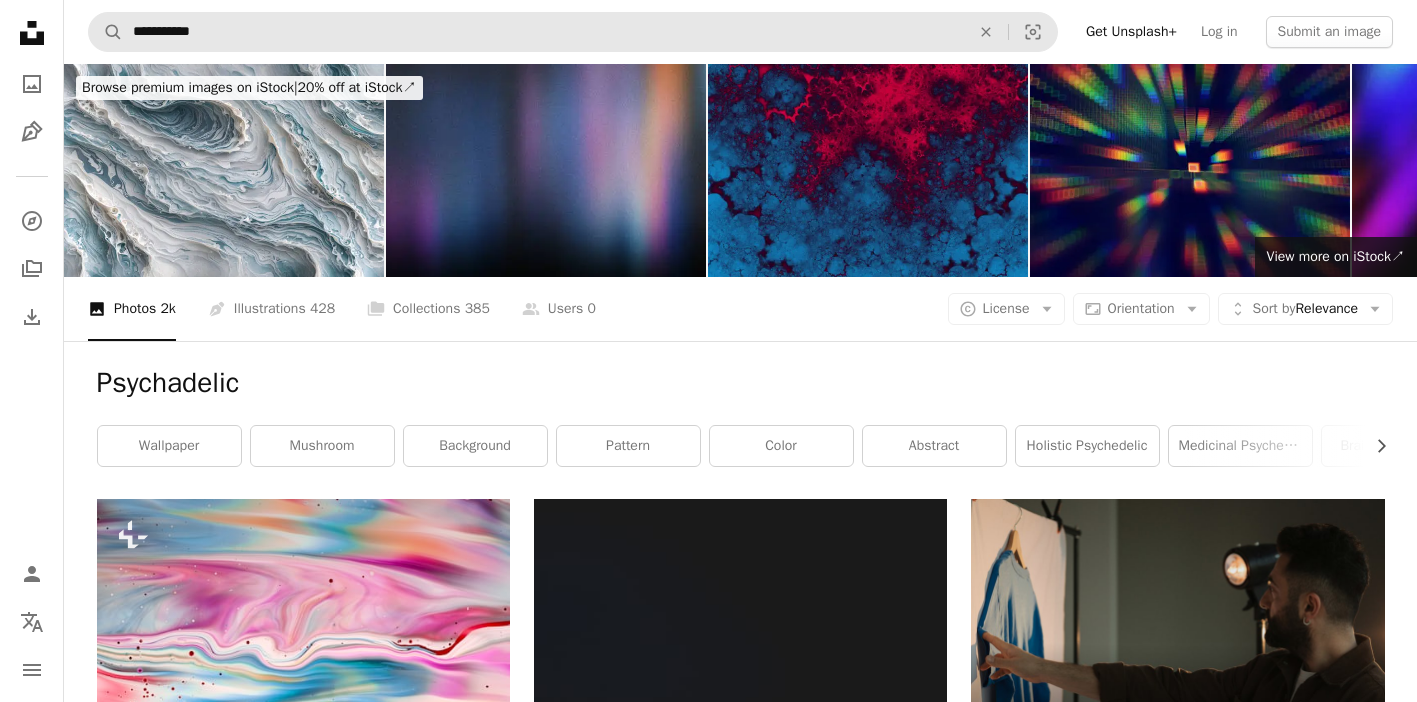 scroll, scrollTop: 0, scrollLeft: 0, axis: both 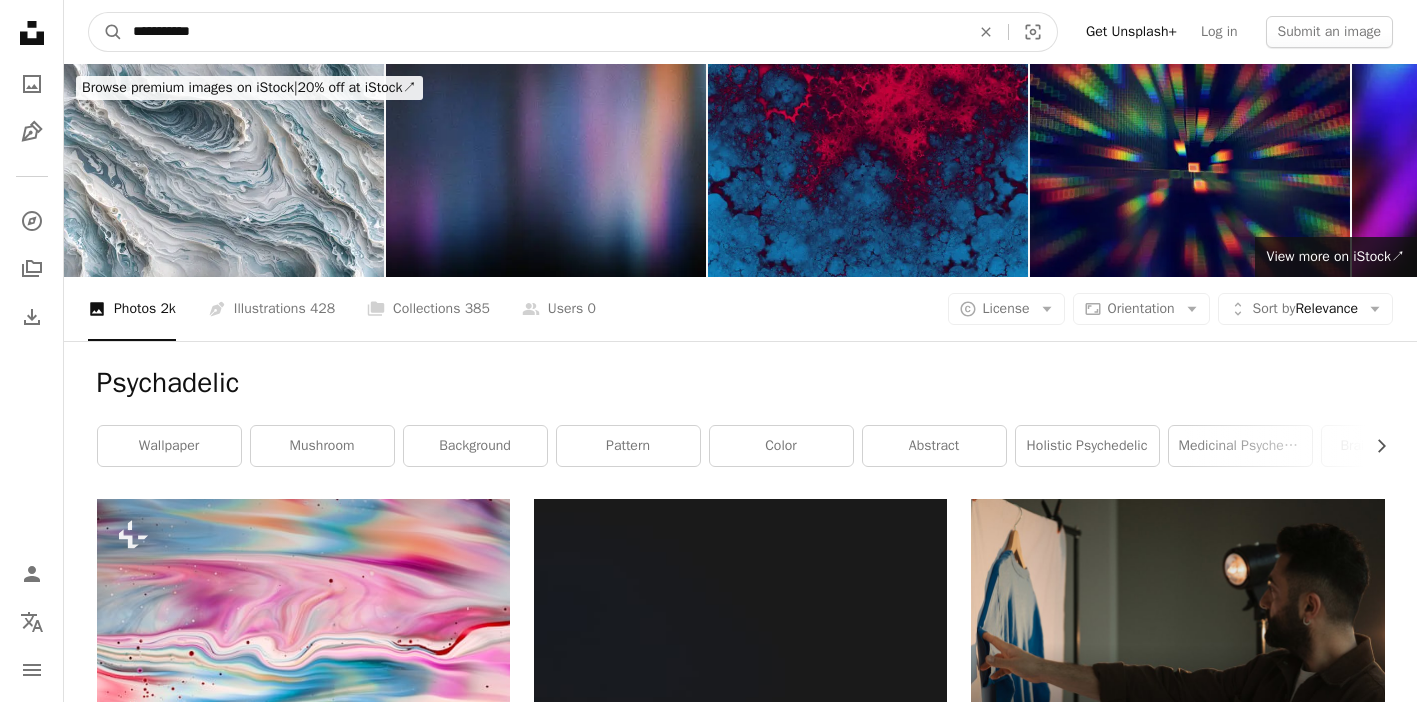 click on "**********" at bounding box center [543, 32] 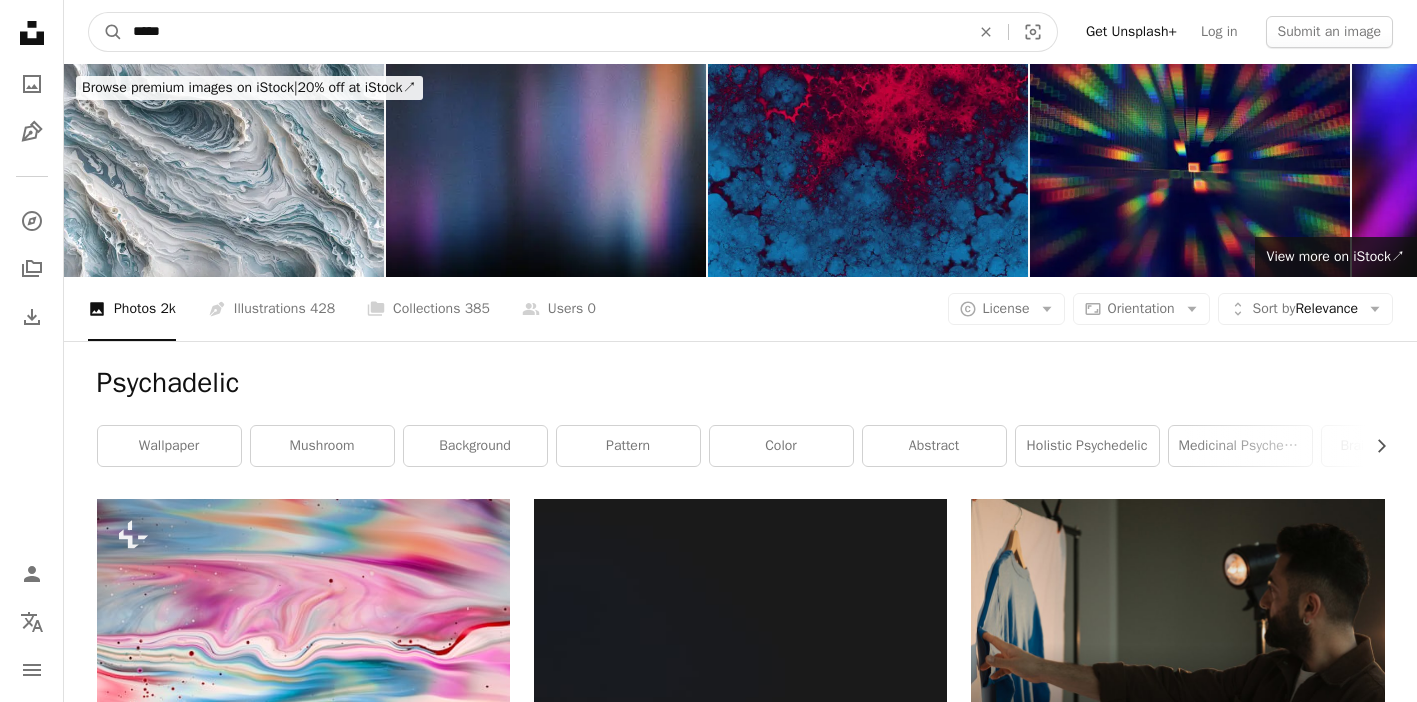 type on "******" 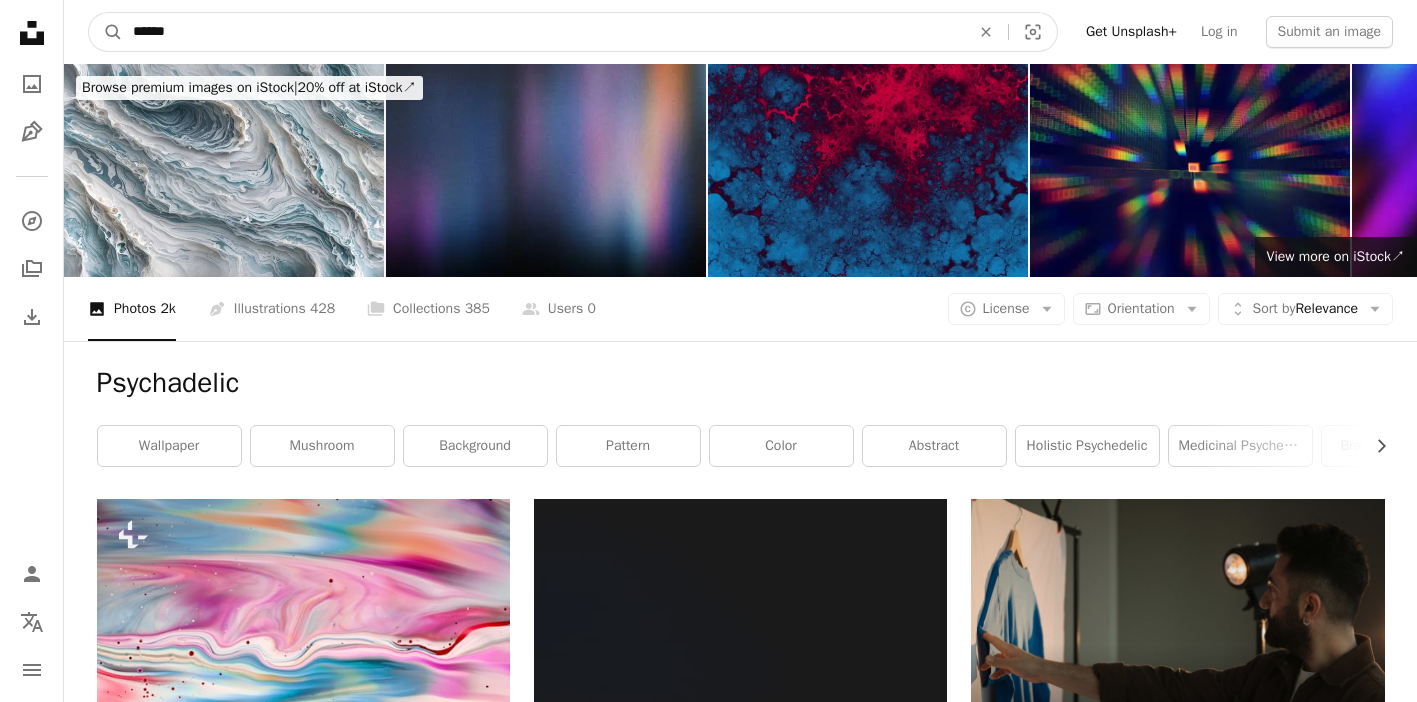click on "A magnifying glass" at bounding box center [106, 32] 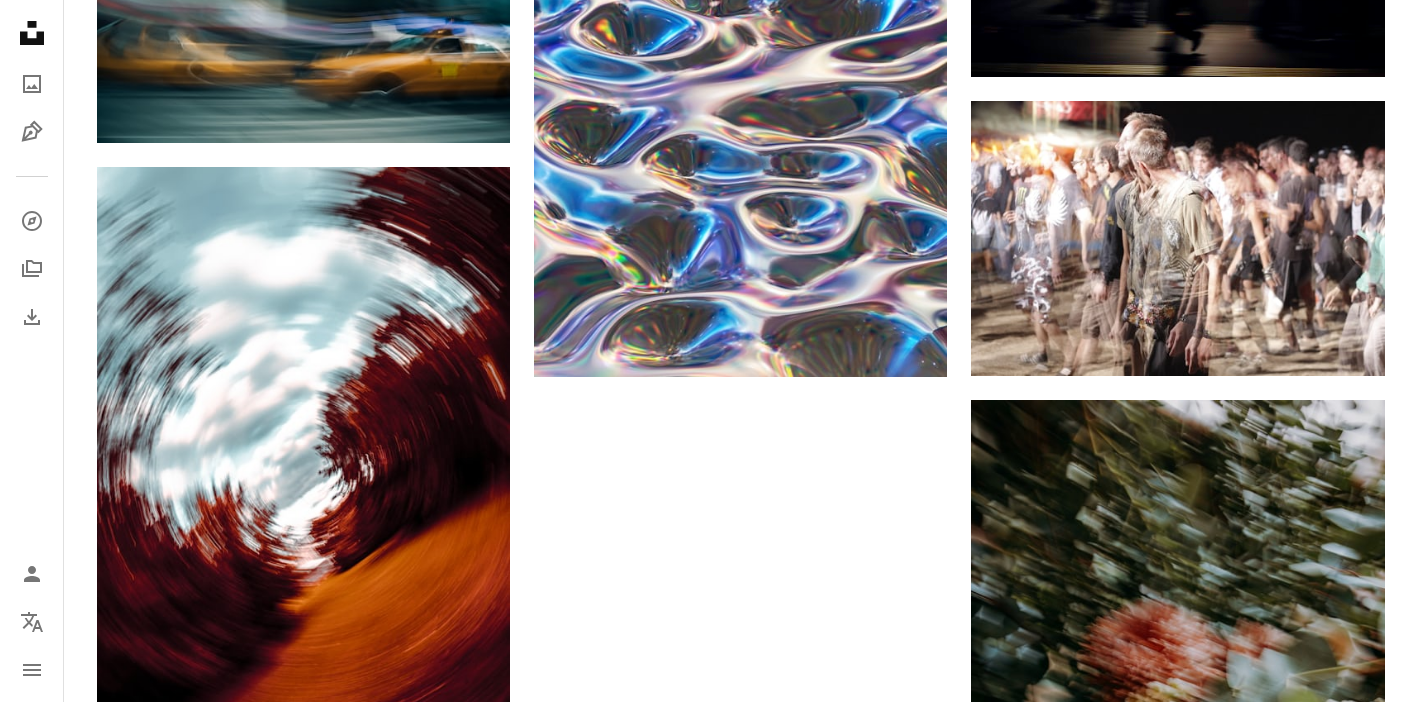 scroll, scrollTop: 2750, scrollLeft: 0, axis: vertical 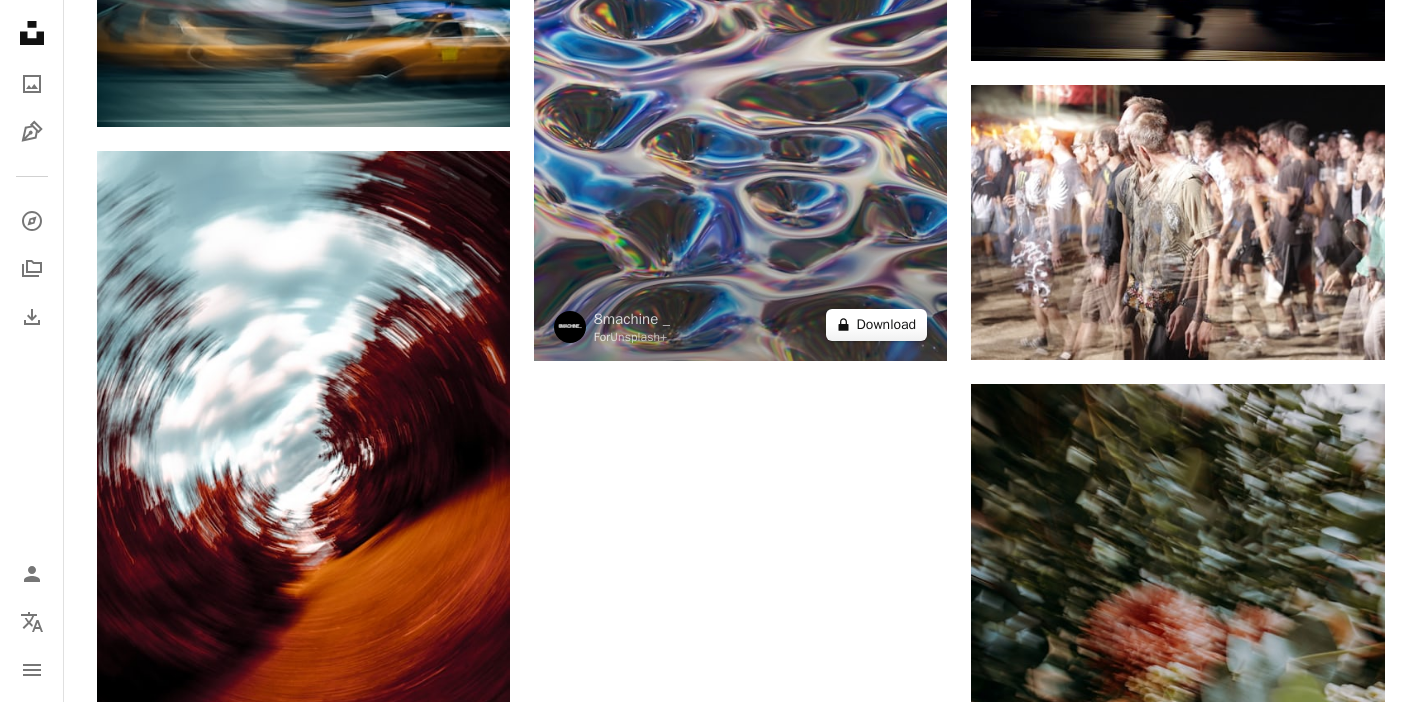 click on "A lock Download" at bounding box center (877, 325) 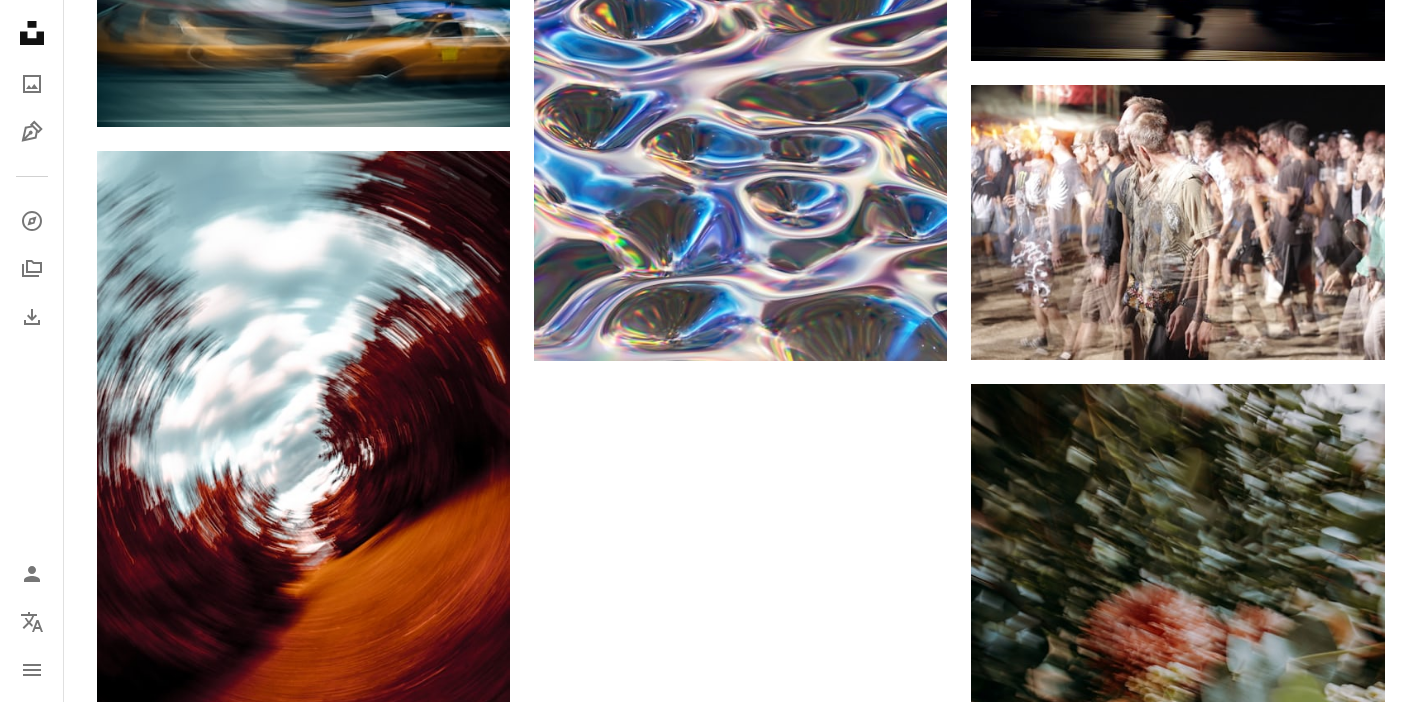 click on "An X shape Premium, ready to use images. Get unlimited access. A plus sign Members-only content added monthly A plus sign Unlimited royalty-free downloads A plus sign Illustrations  New A plus sign Enhanced legal protections yearly 65%  off monthly $20   $7 USD per month * Get  Unsplash+ * When paid annually, billed upfront  $84 Taxes where applicable. Renews automatically. Cancel anytime." at bounding box center (708, 2273) 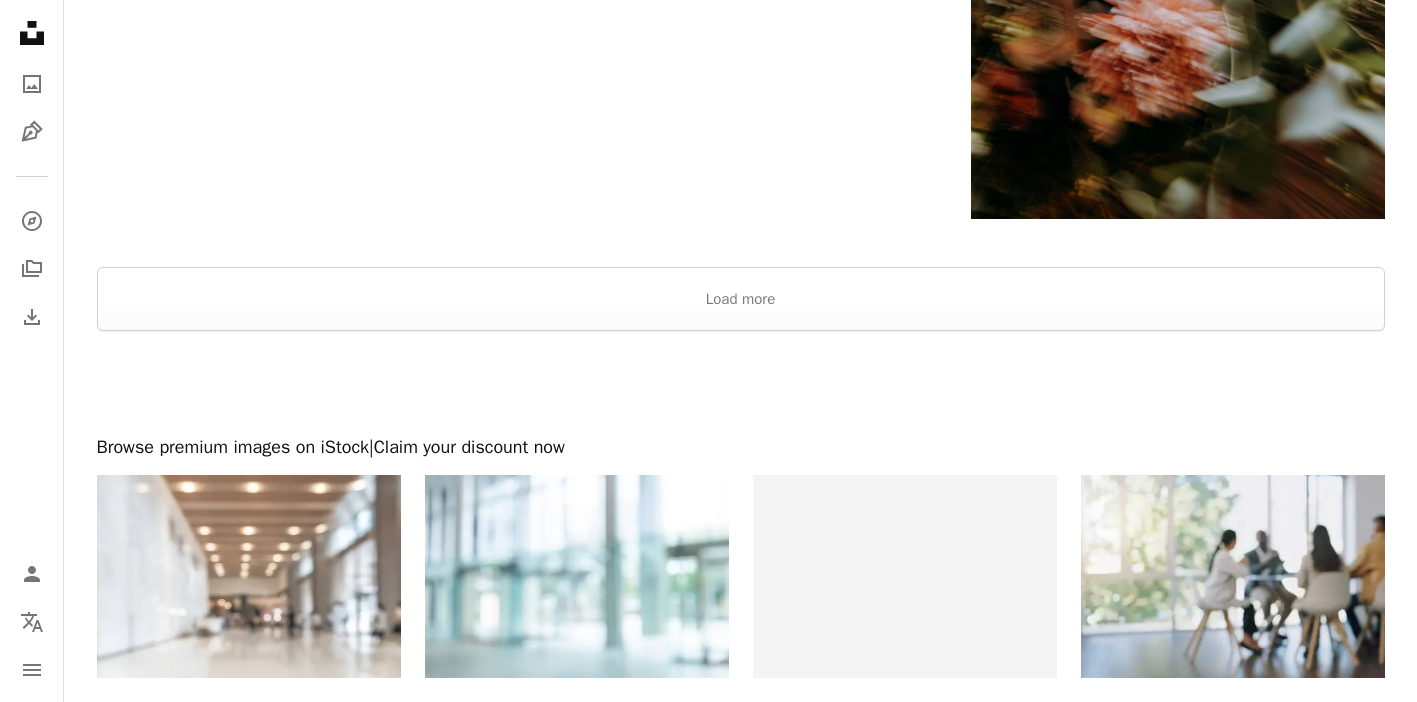 scroll, scrollTop: 3537, scrollLeft: 0, axis: vertical 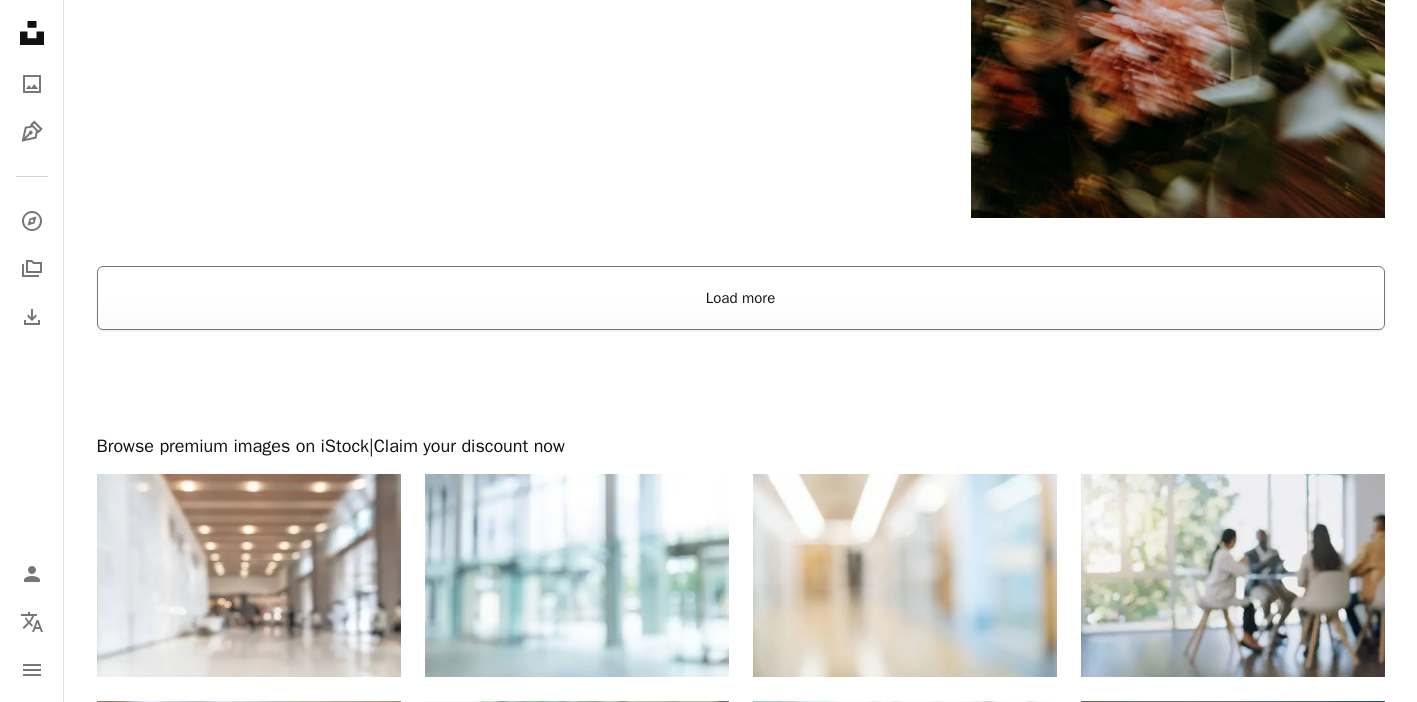 click on "Load more" at bounding box center (741, 298) 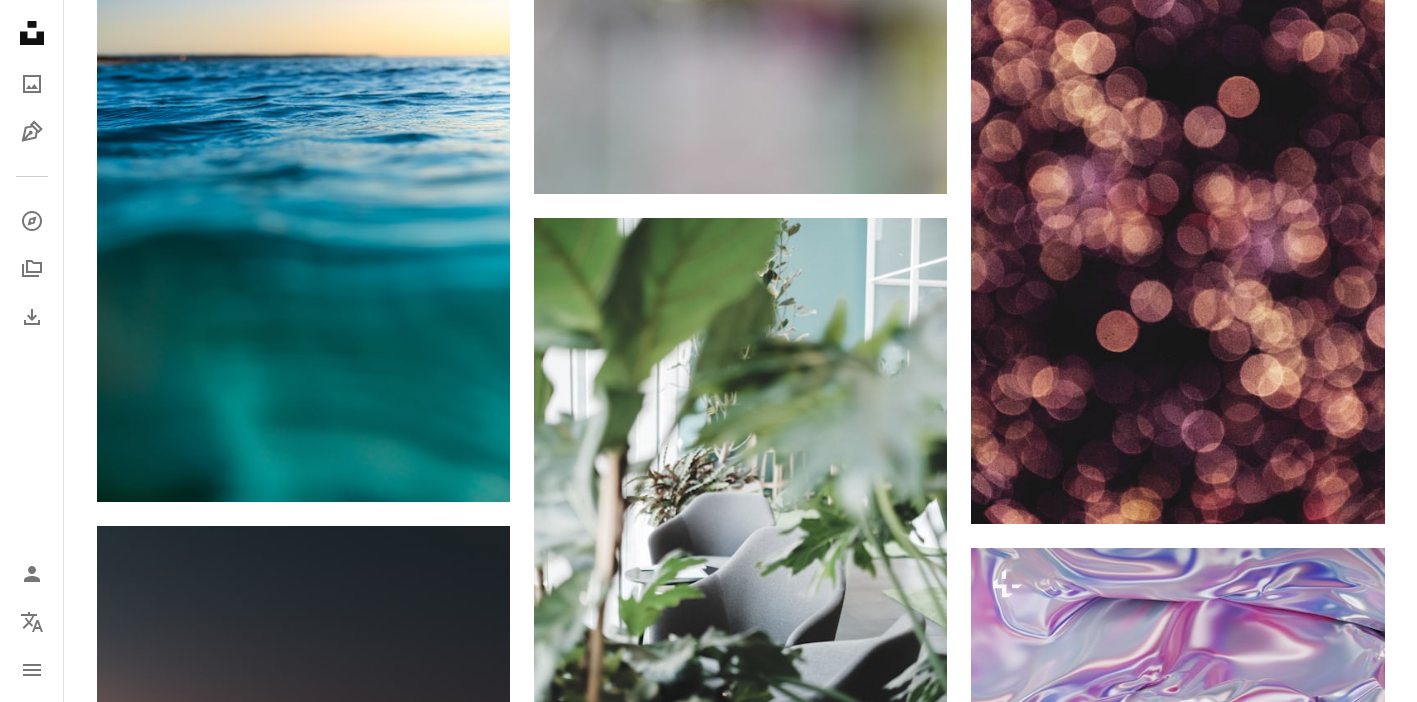 scroll, scrollTop: 7646, scrollLeft: 0, axis: vertical 